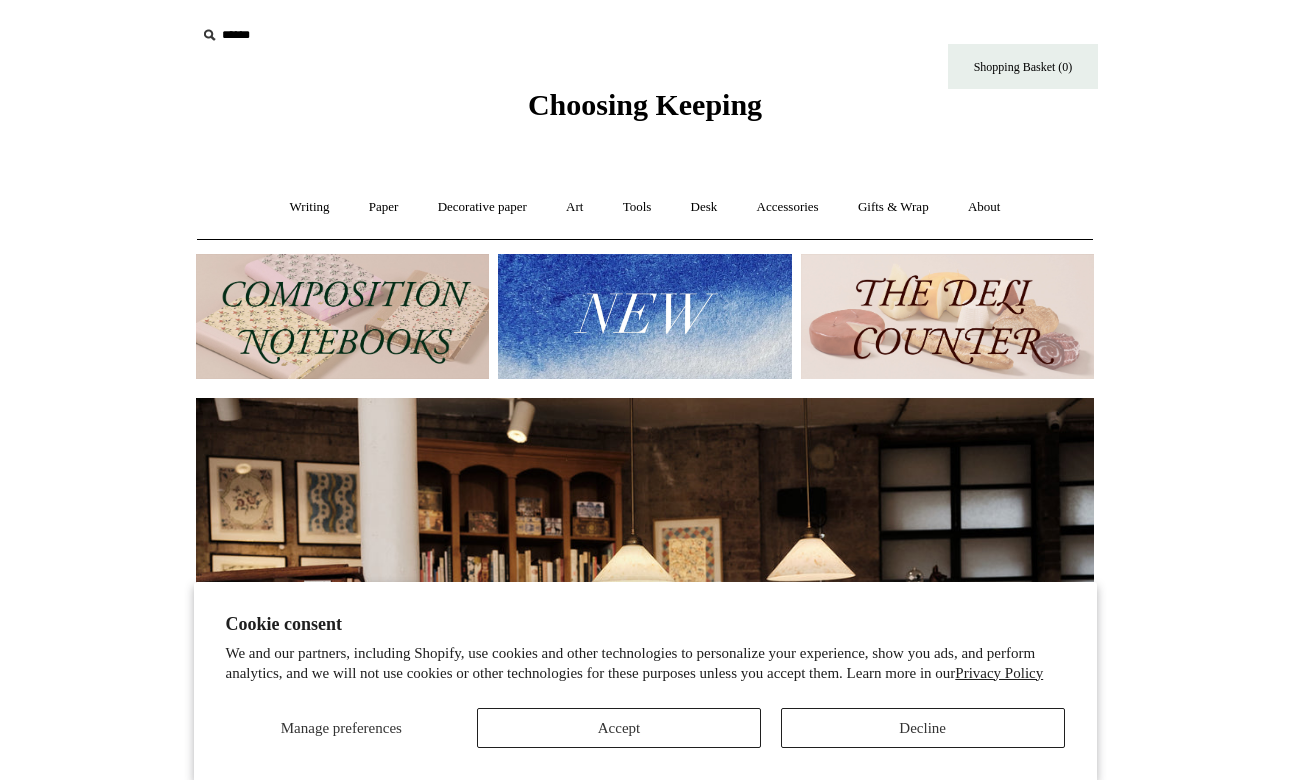 scroll, scrollTop: 0, scrollLeft: 0, axis: both 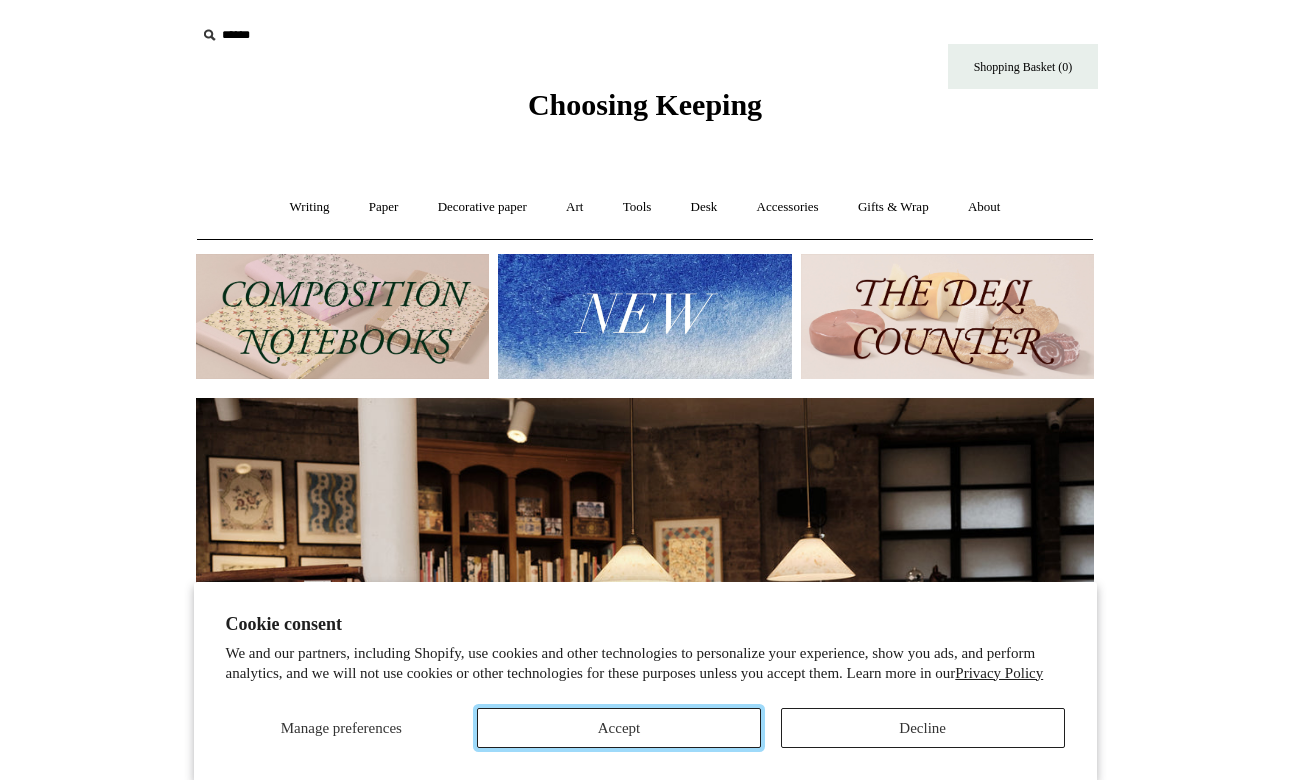click on "Accept" at bounding box center (619, 728) 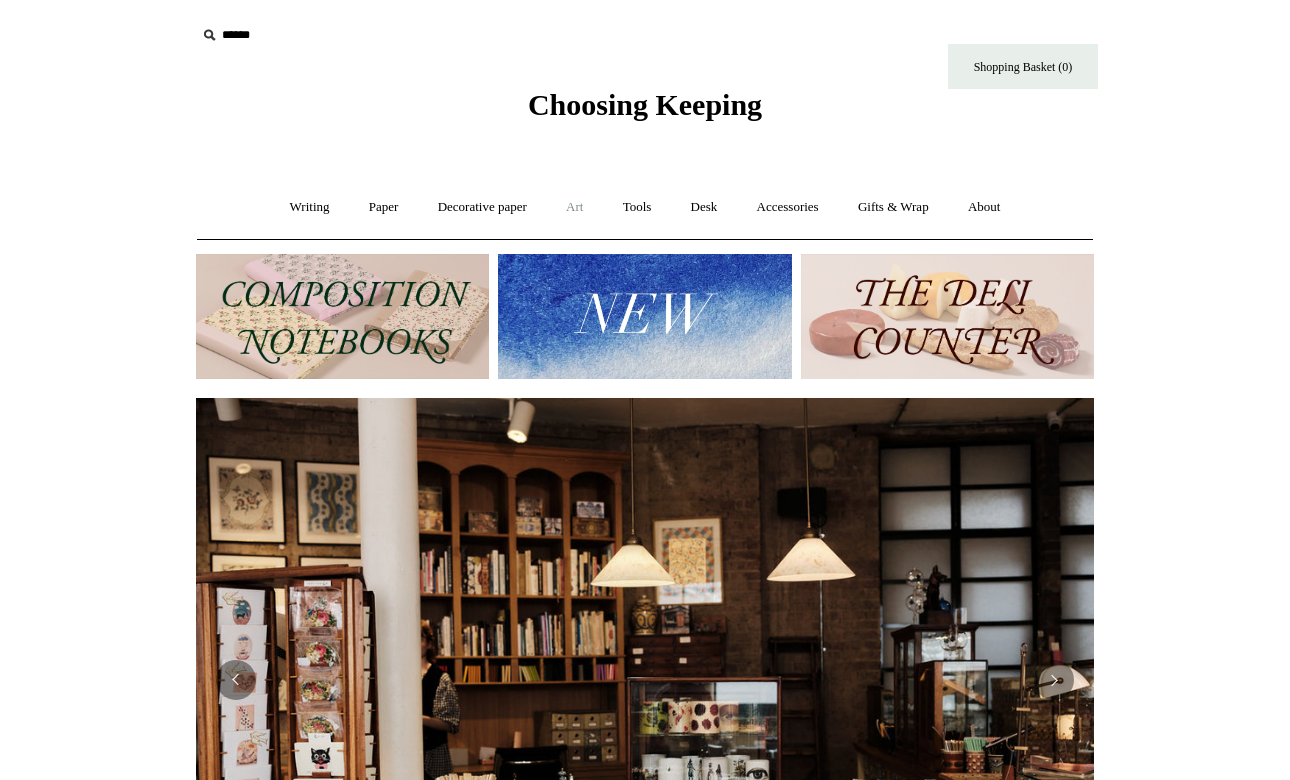 click on "Art +" at bounding box center [574, 207] 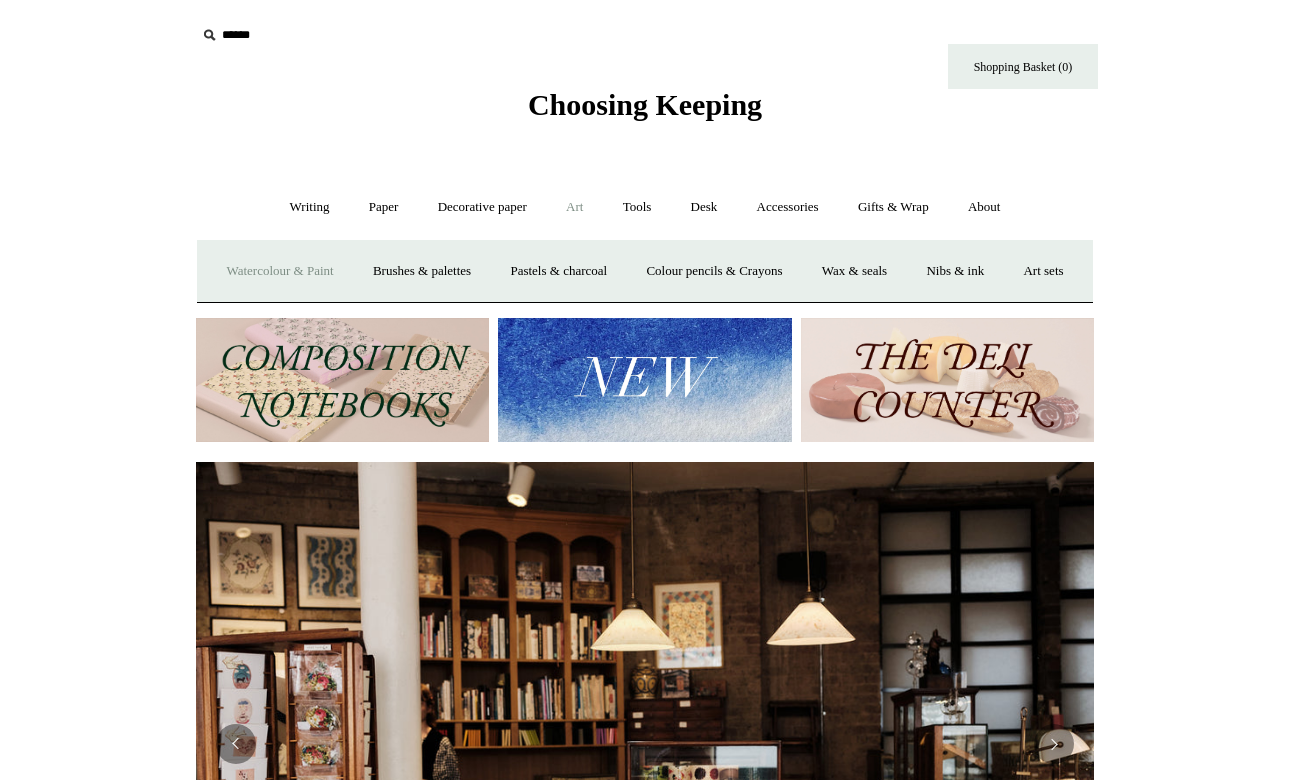 click on "Watercolour & Paint" at bounding box center [279, 271] 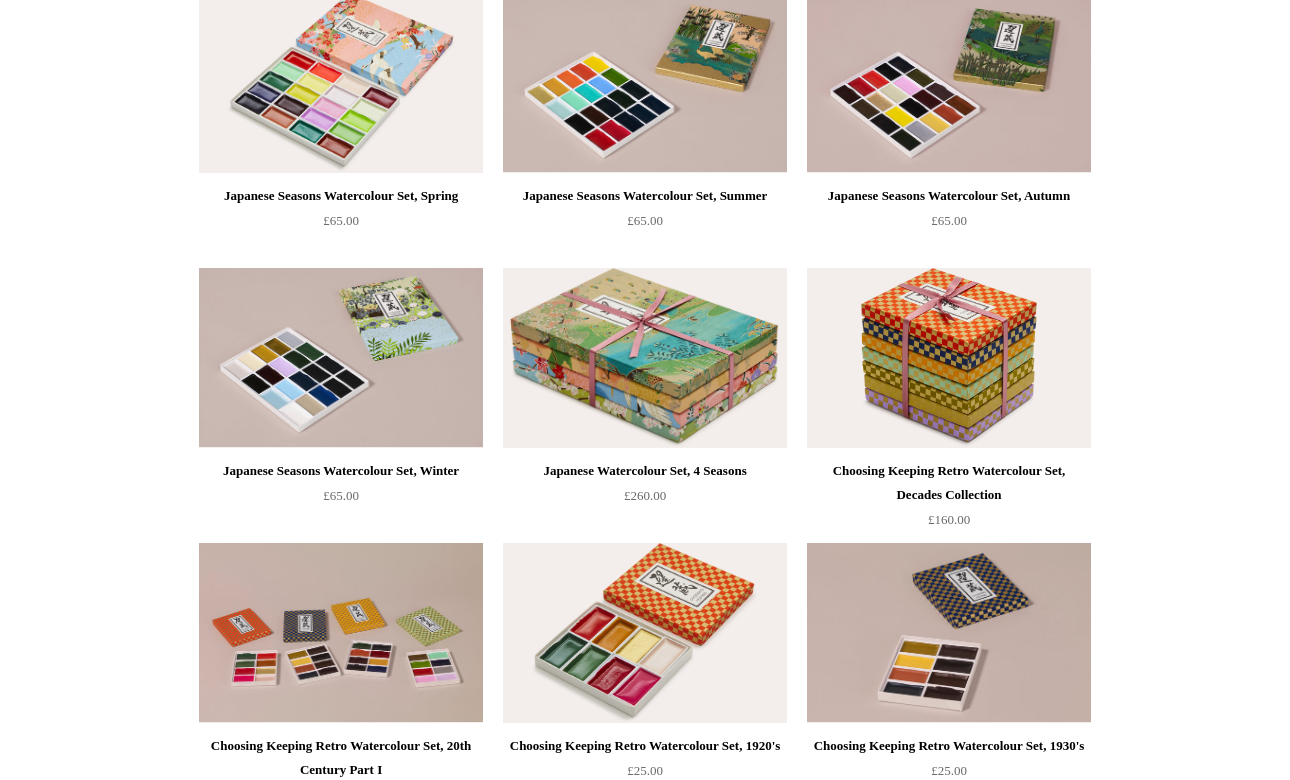 scroll, scrollTop: 0, scrollLeft: 0, axis: both 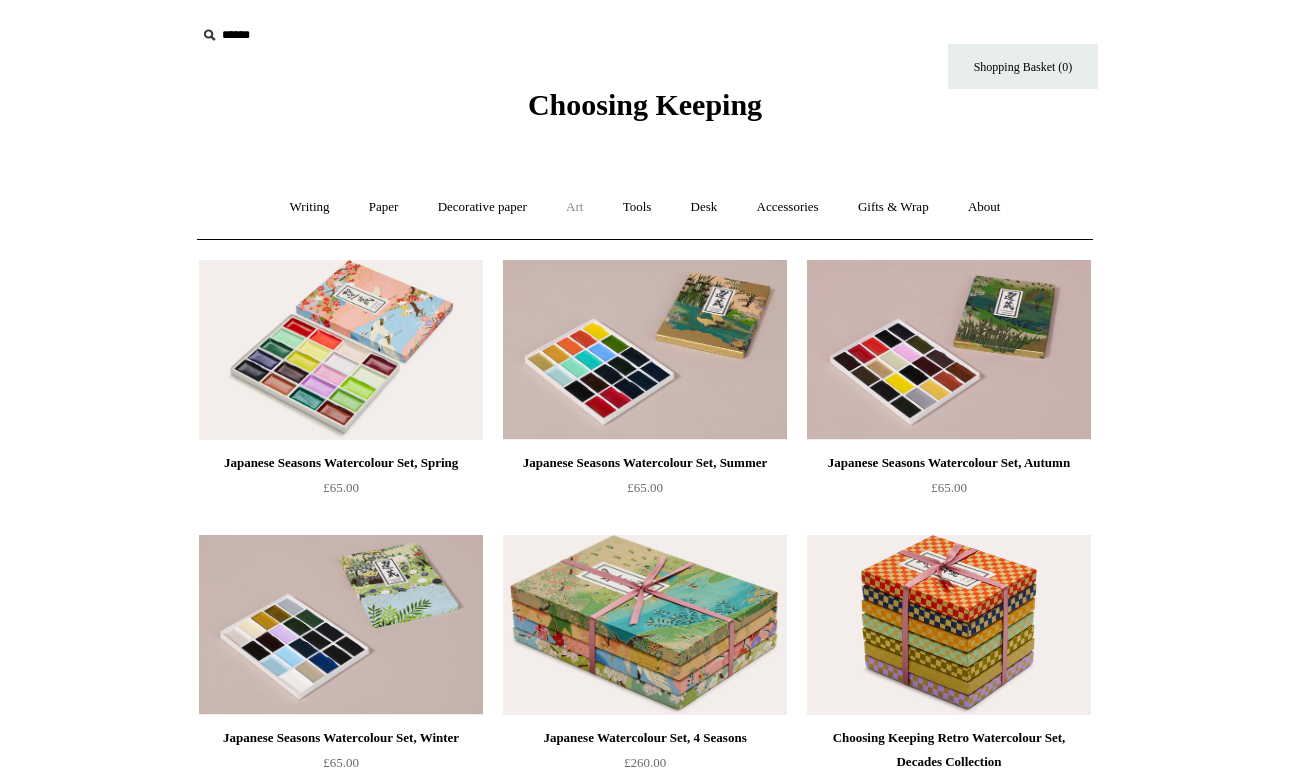click on "Art +" at bounding box center (574, 207) 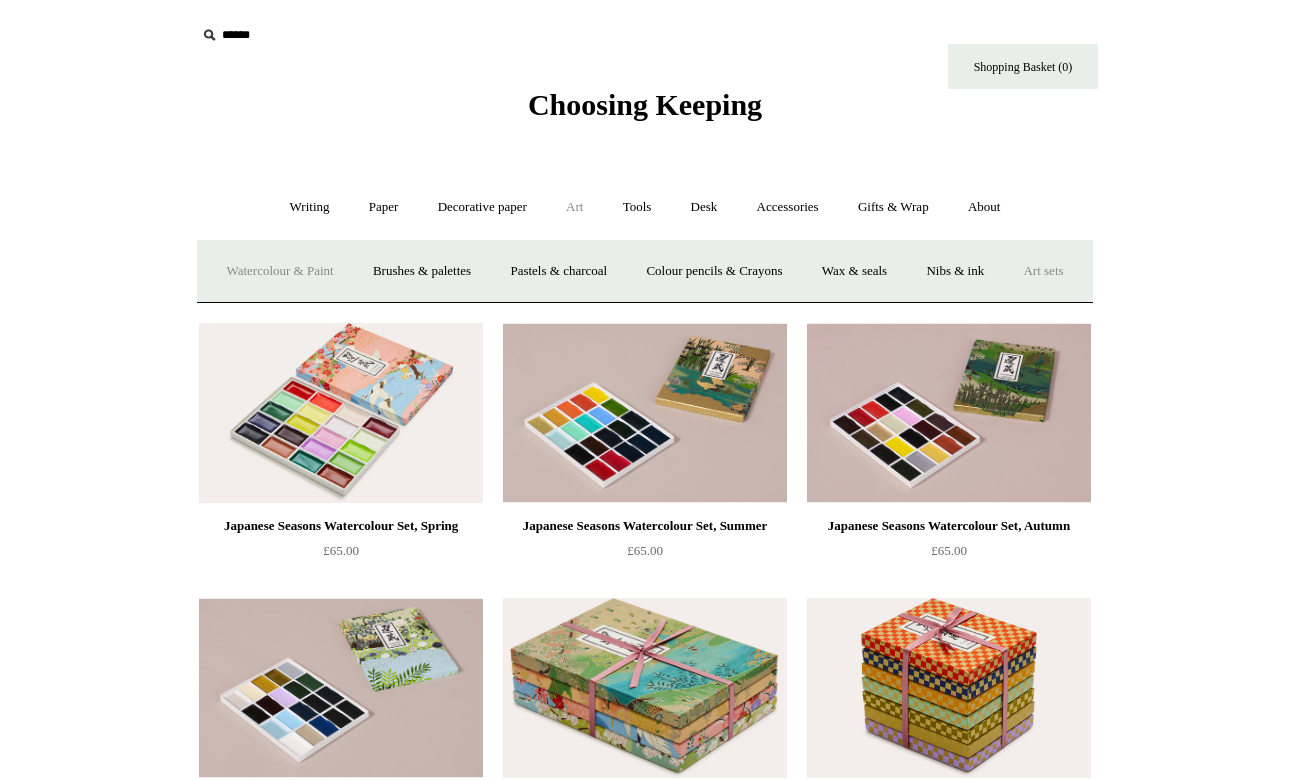 click on "Art sets" at bounding box center [1043, 271] 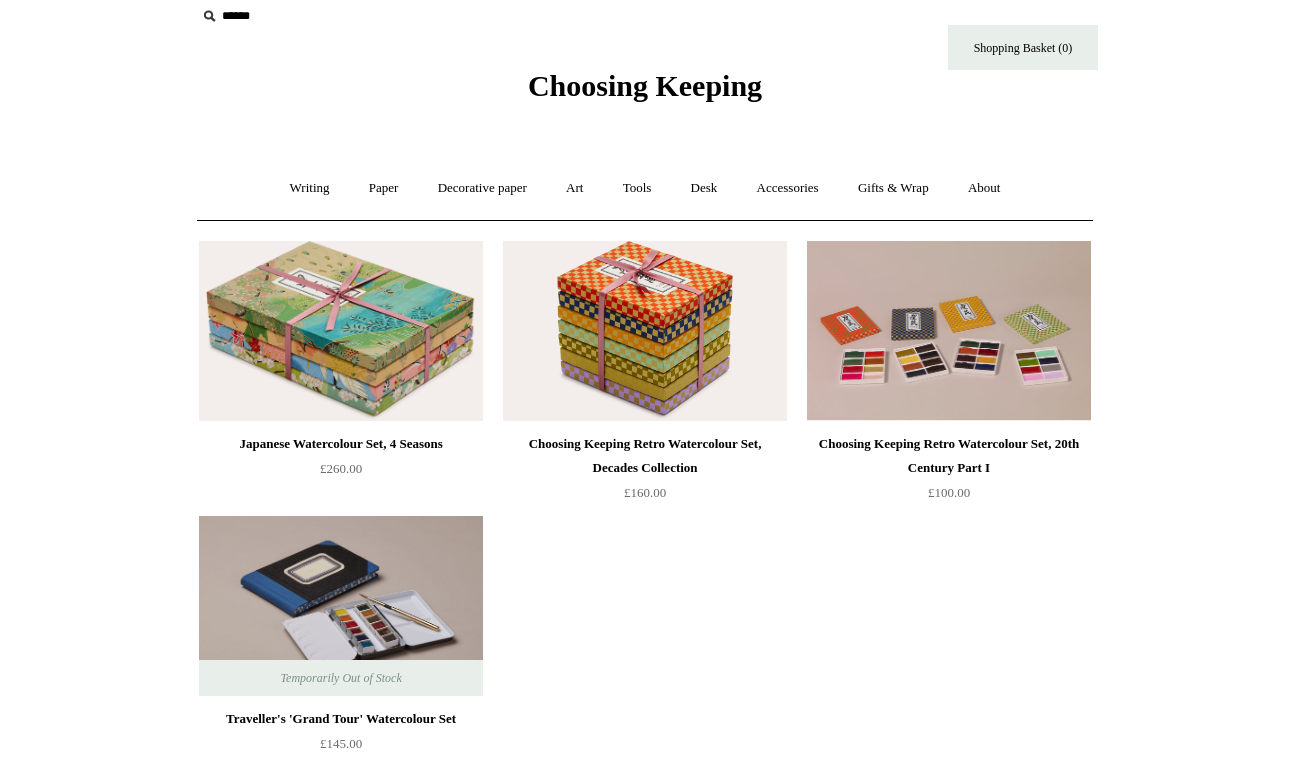 scroll, scrollTop: 18, scrollLeft: 0, axis: vertical 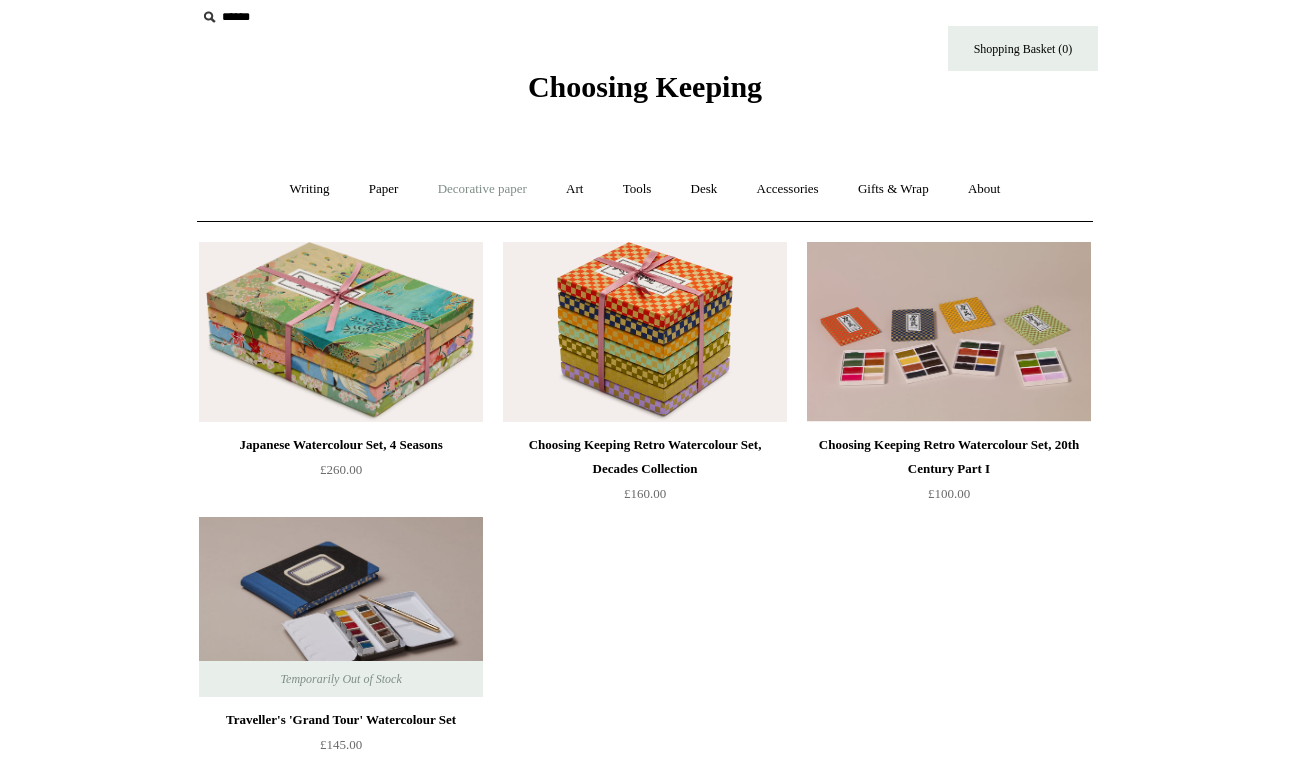 click on "Decorative paper +" at bounding box center [482, 189] 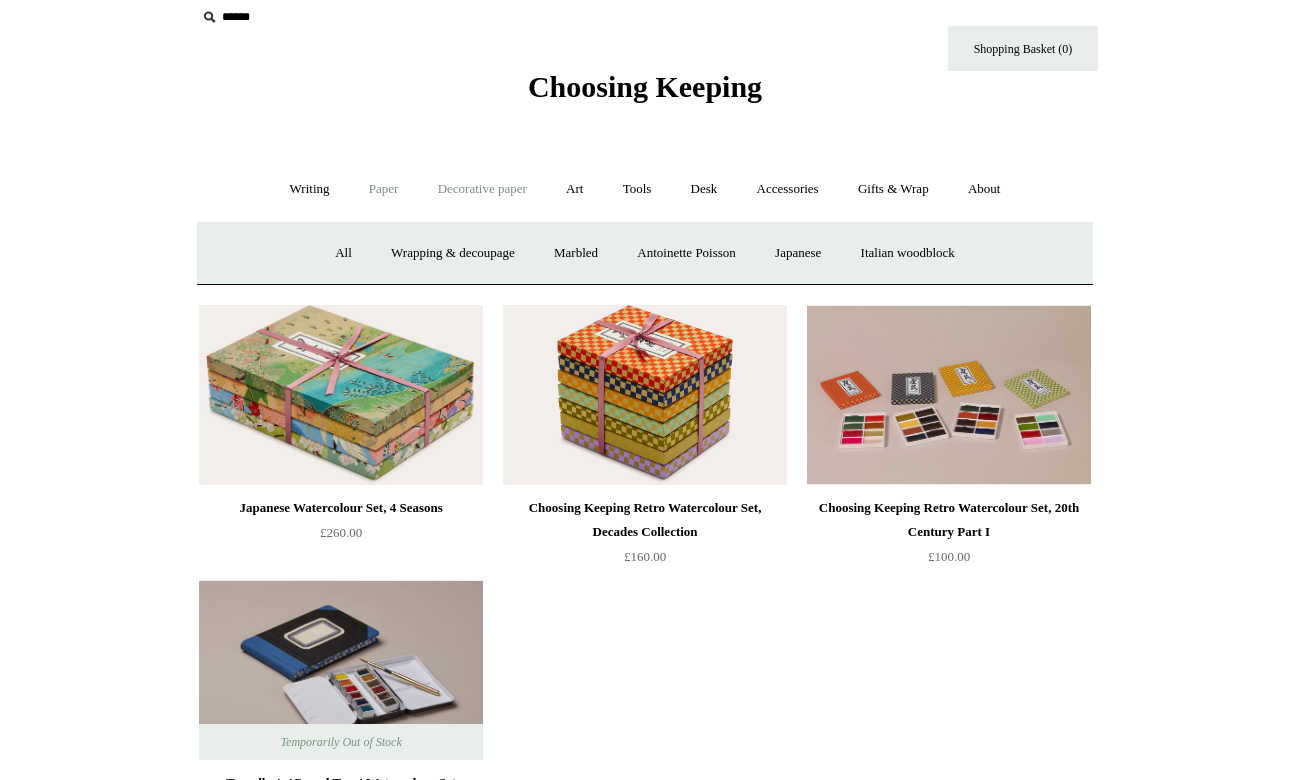 click on "Paper +" at bounding box center [384, 189] 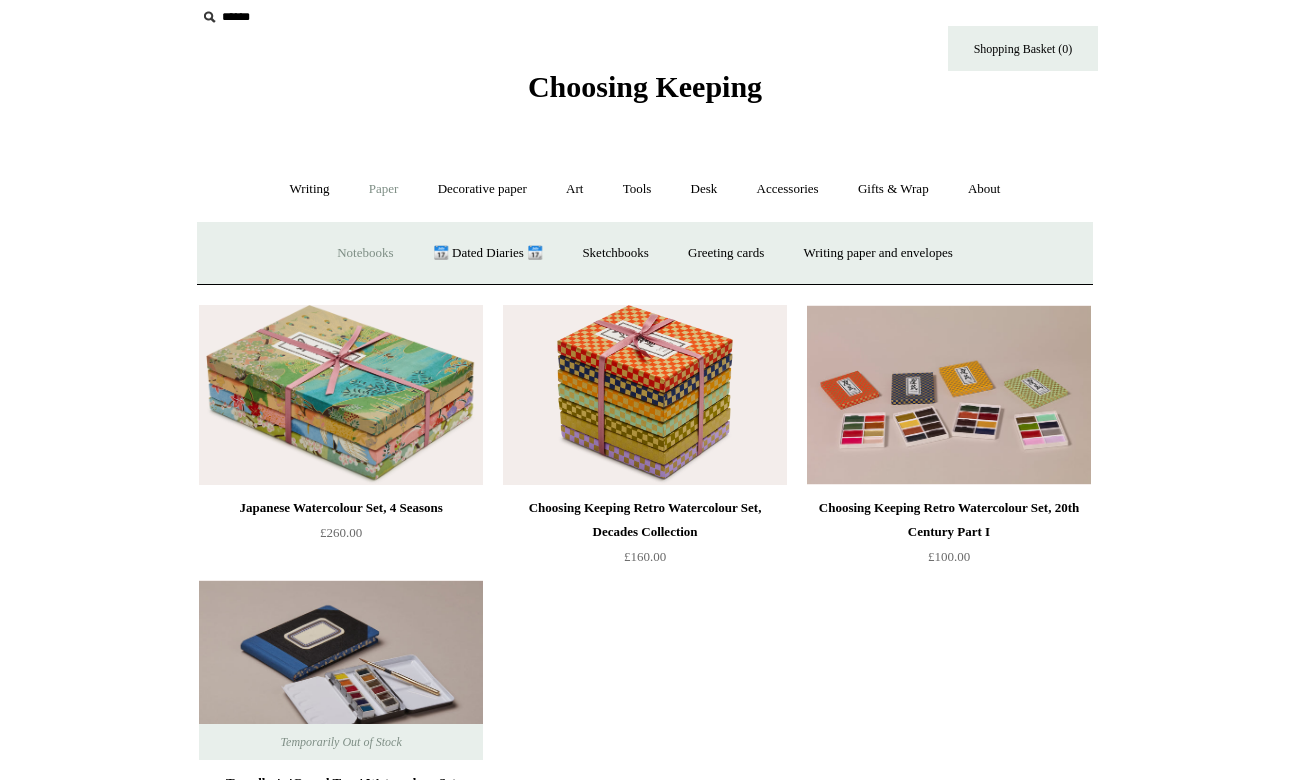 click on "Notebooks +" at bounding box center (365, 253) 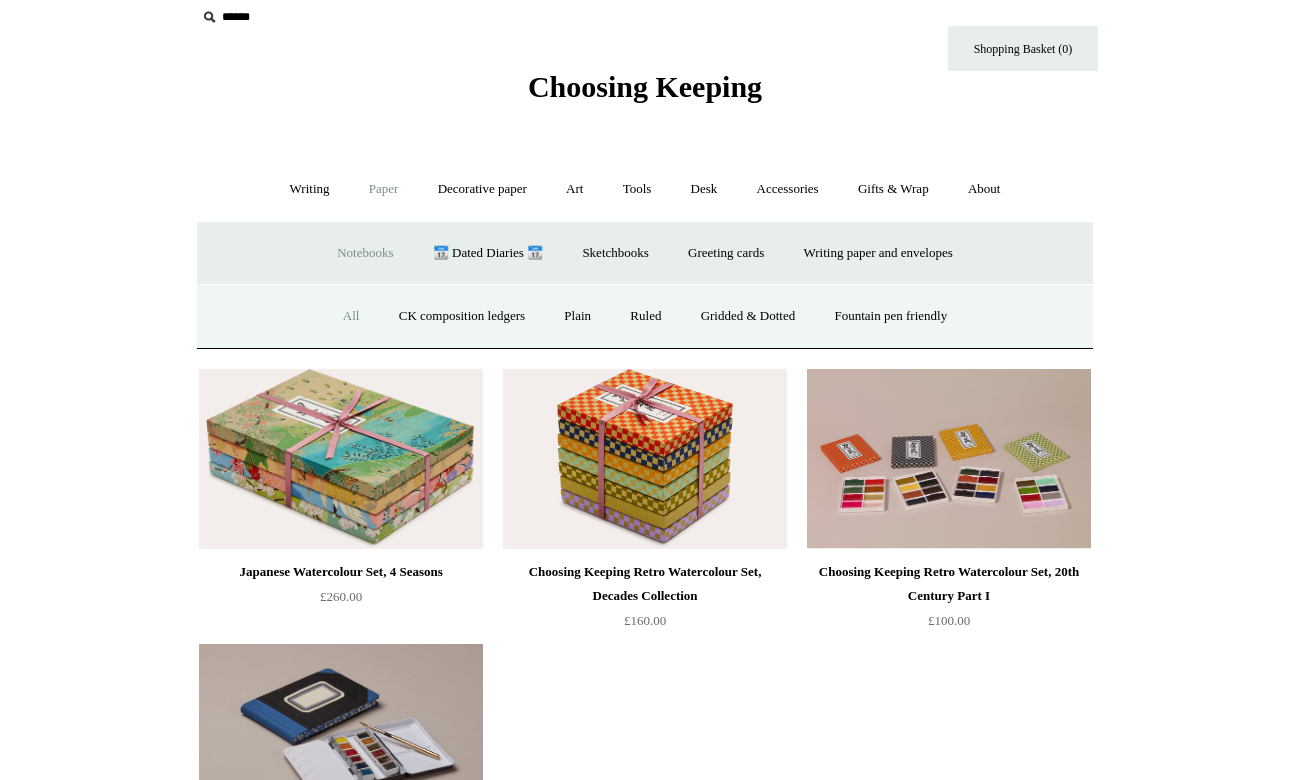 click on "All" at bounding box center [351, 316] 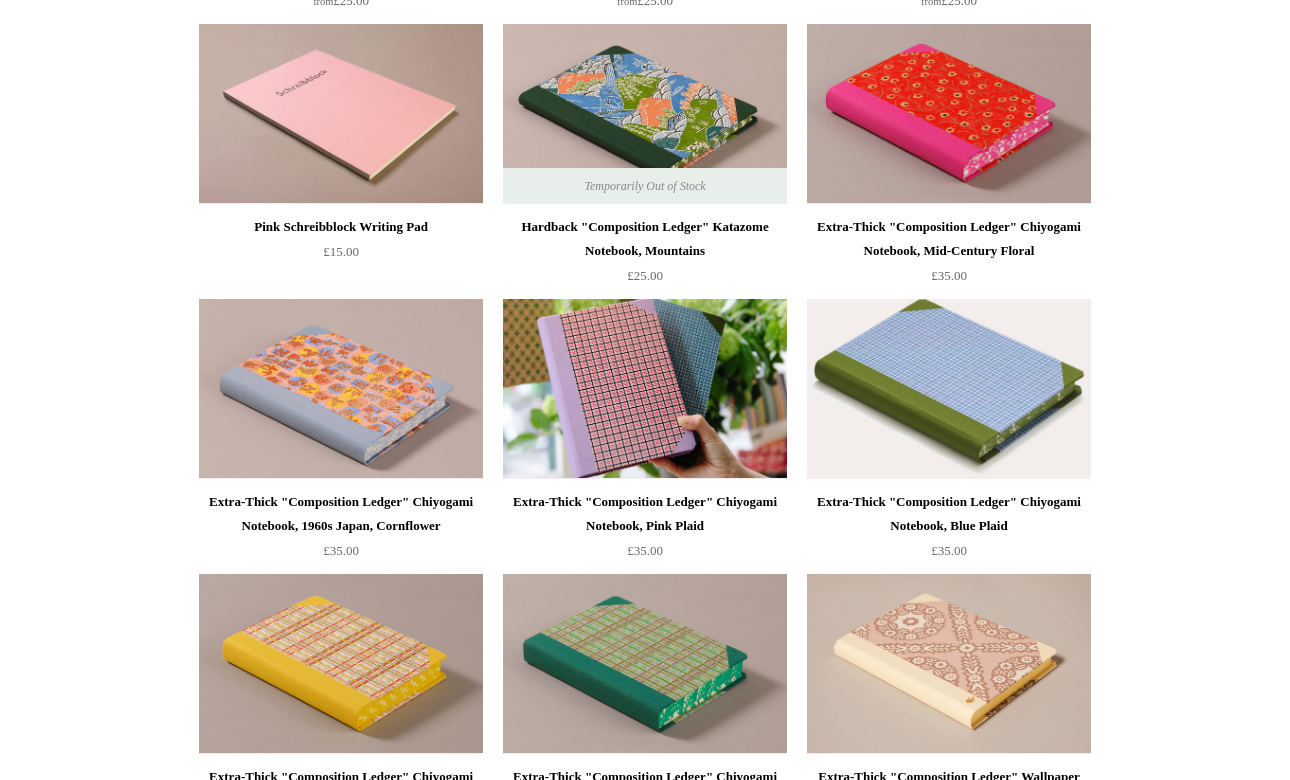 scroll, scrollTop: 0, scrollLeft: 0, axis: both 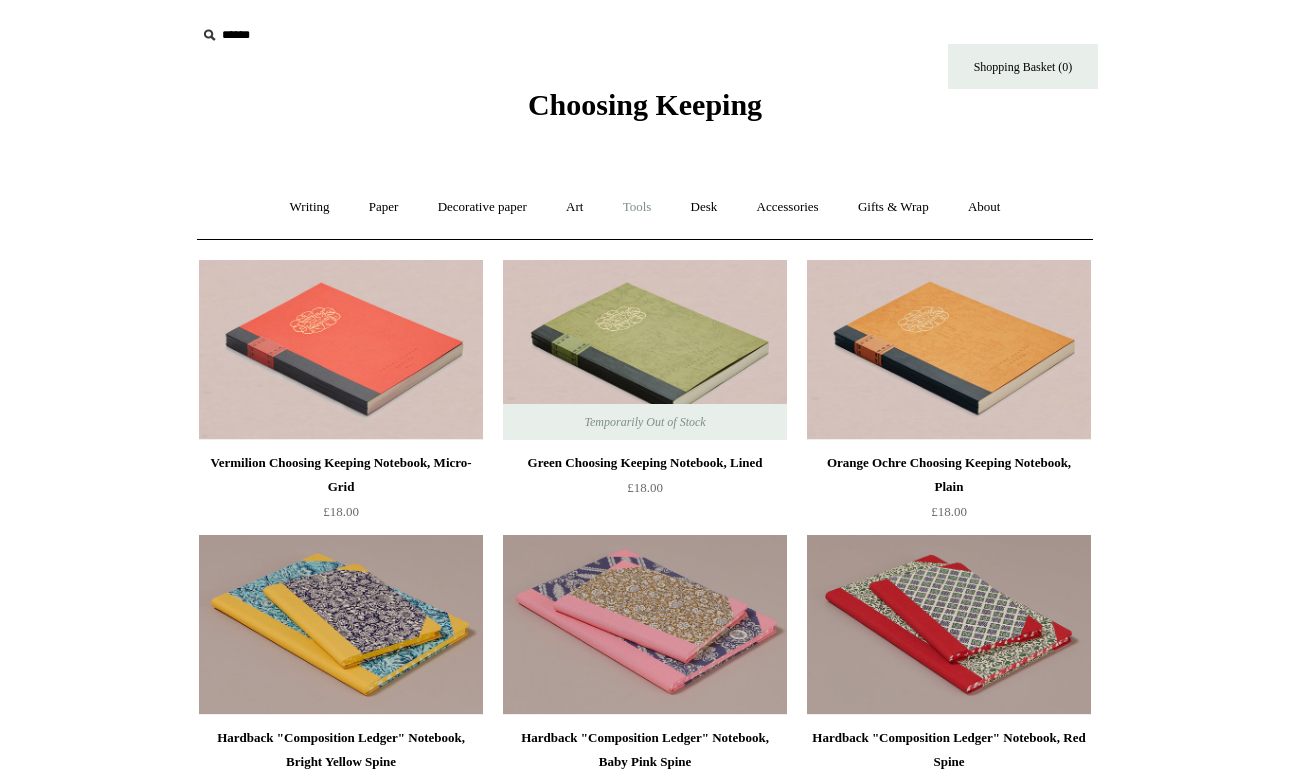 click on "Tools +" at bounding box center (637, 207) 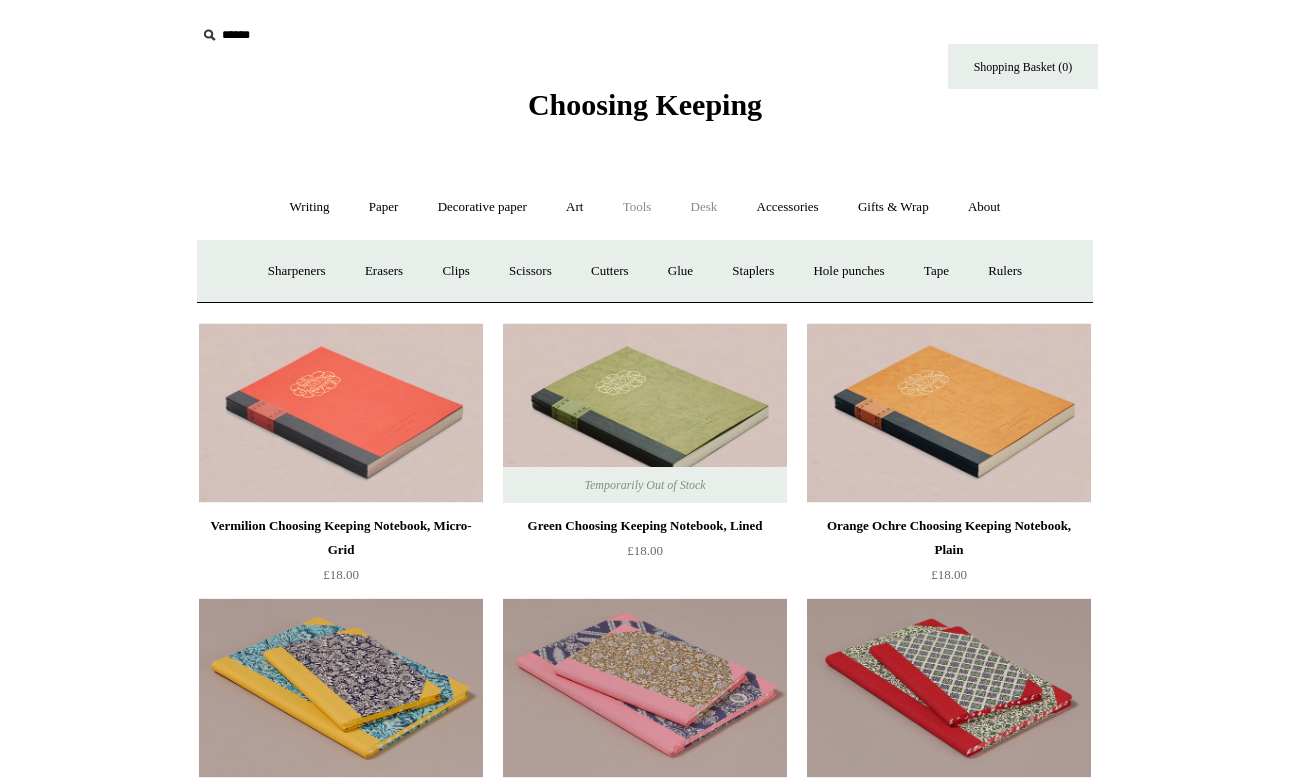 click on "Desk +" at bounding box center [704, 207] 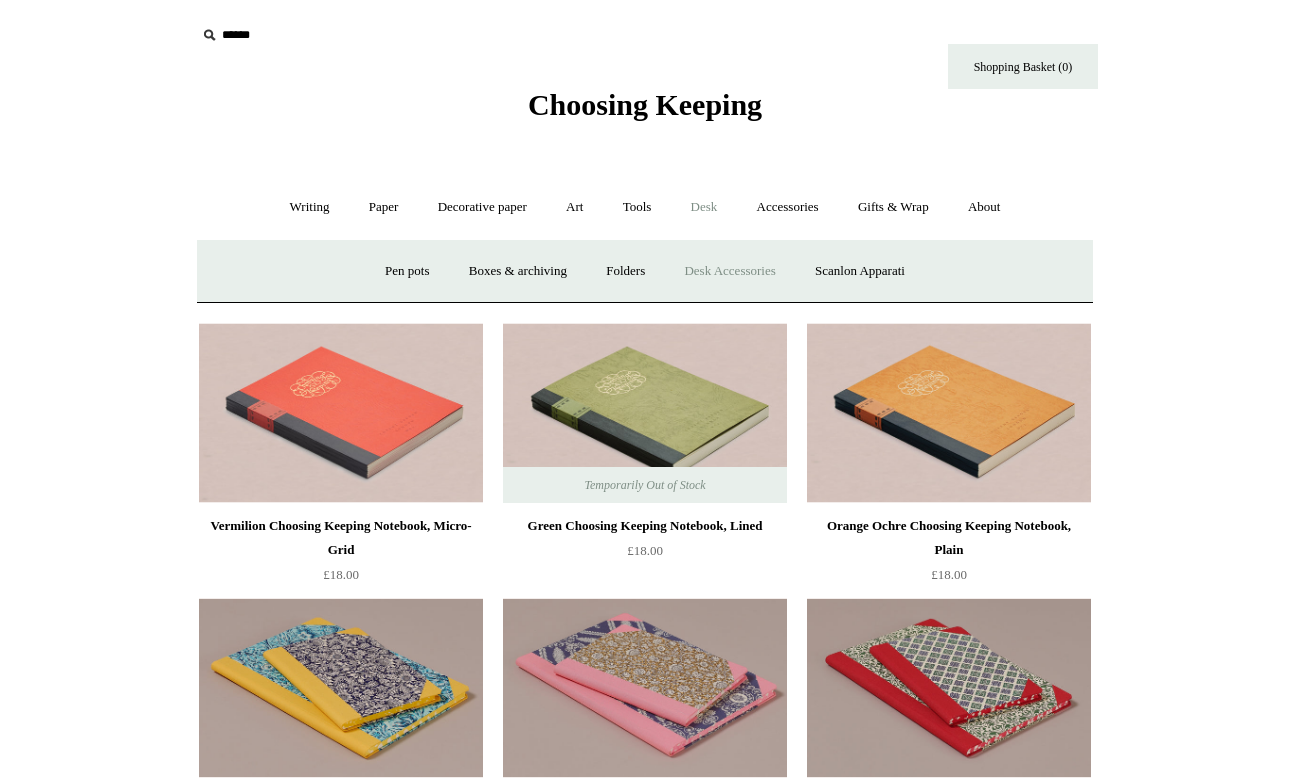 click on "Desk Accessories" at bounding box center (729, 271) 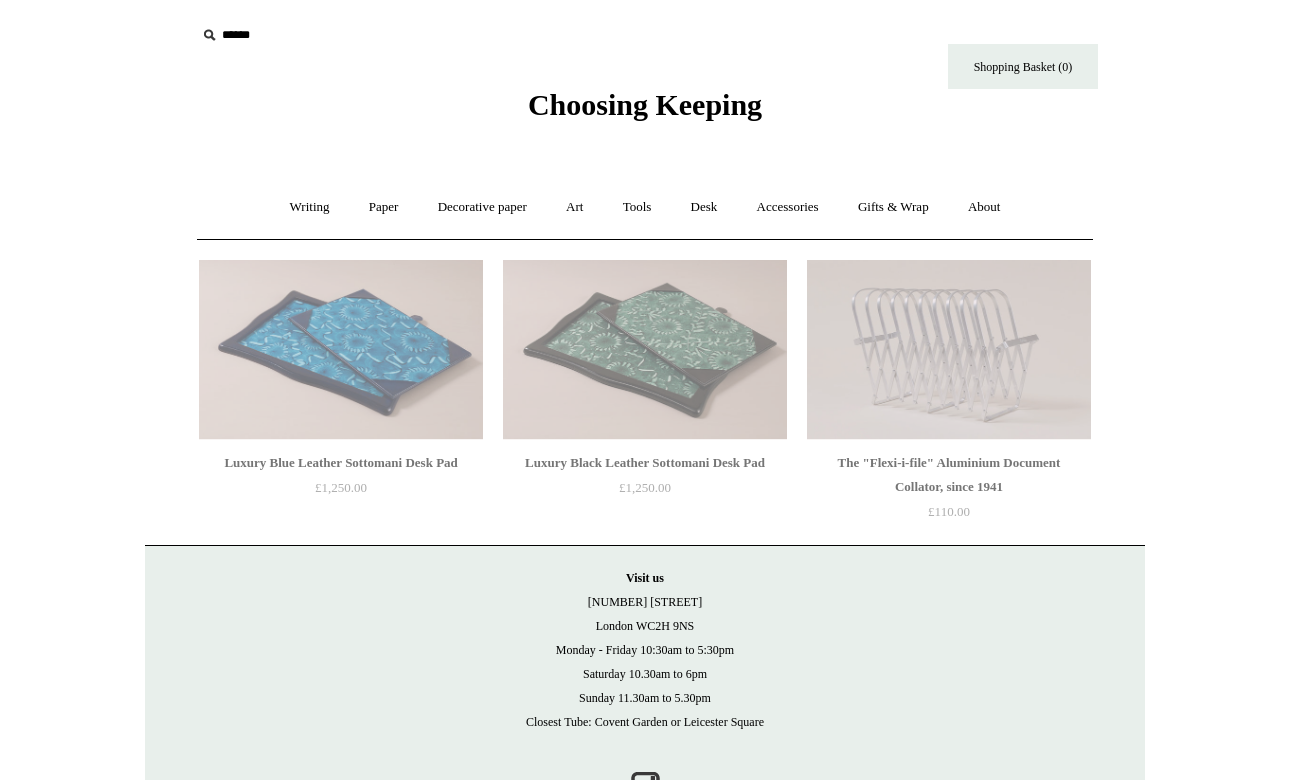 scroll, scrollTop: 0, scrollLeft: 0, axis: both 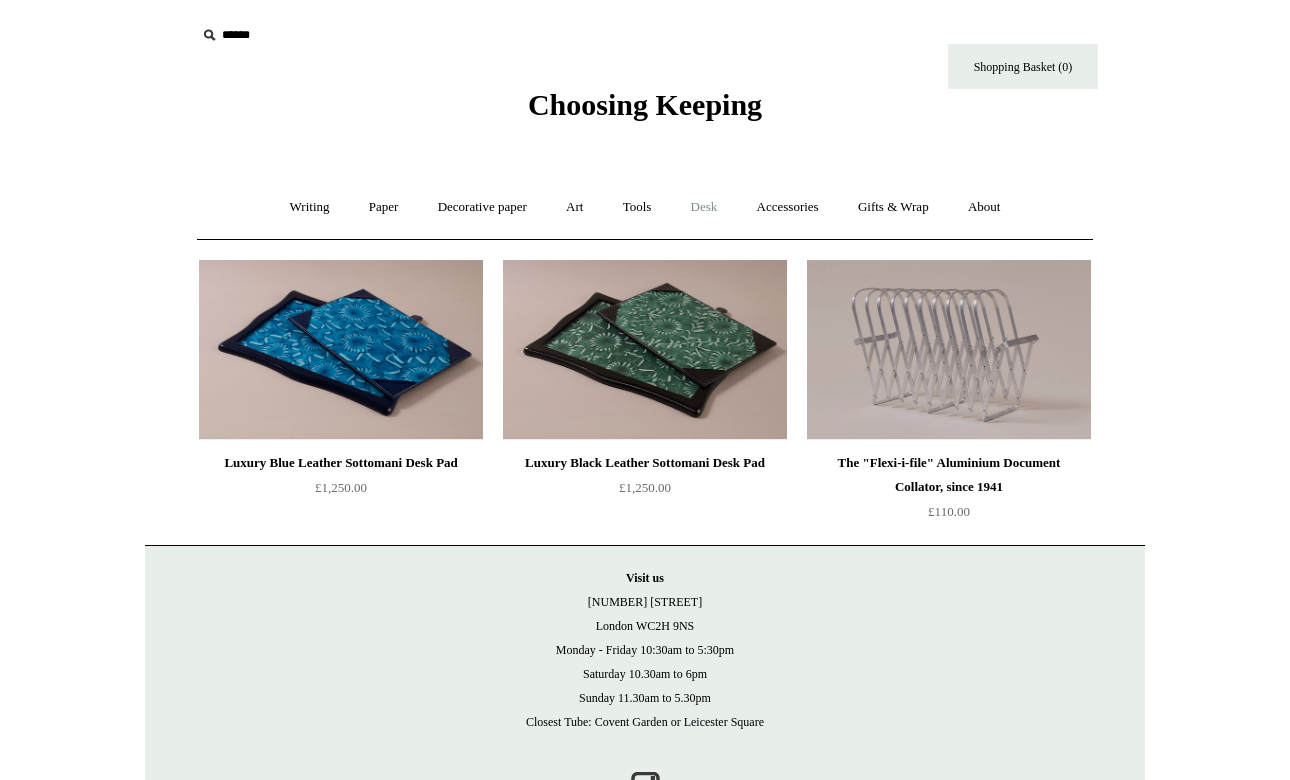 click on "Desk +" at bounding box center (704, 207) 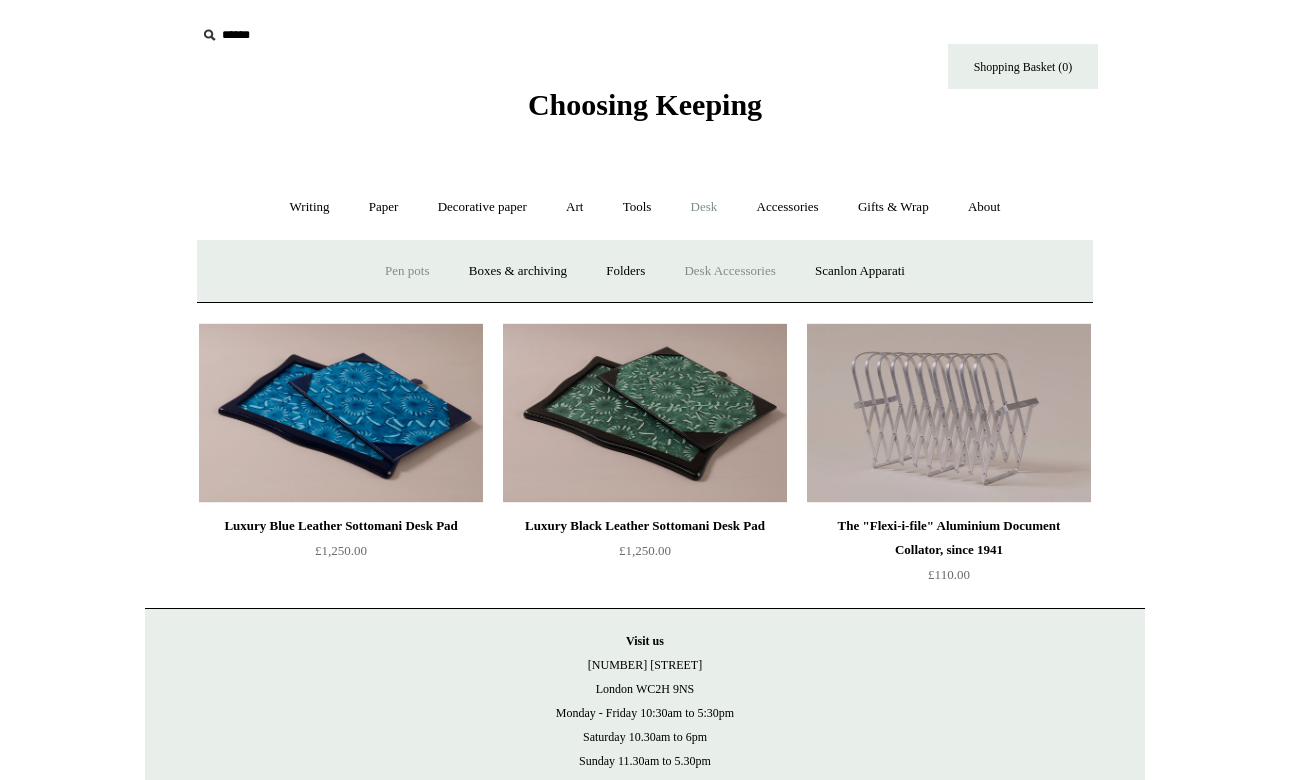 click on "Pen pots" at bounding box center (407, 271) 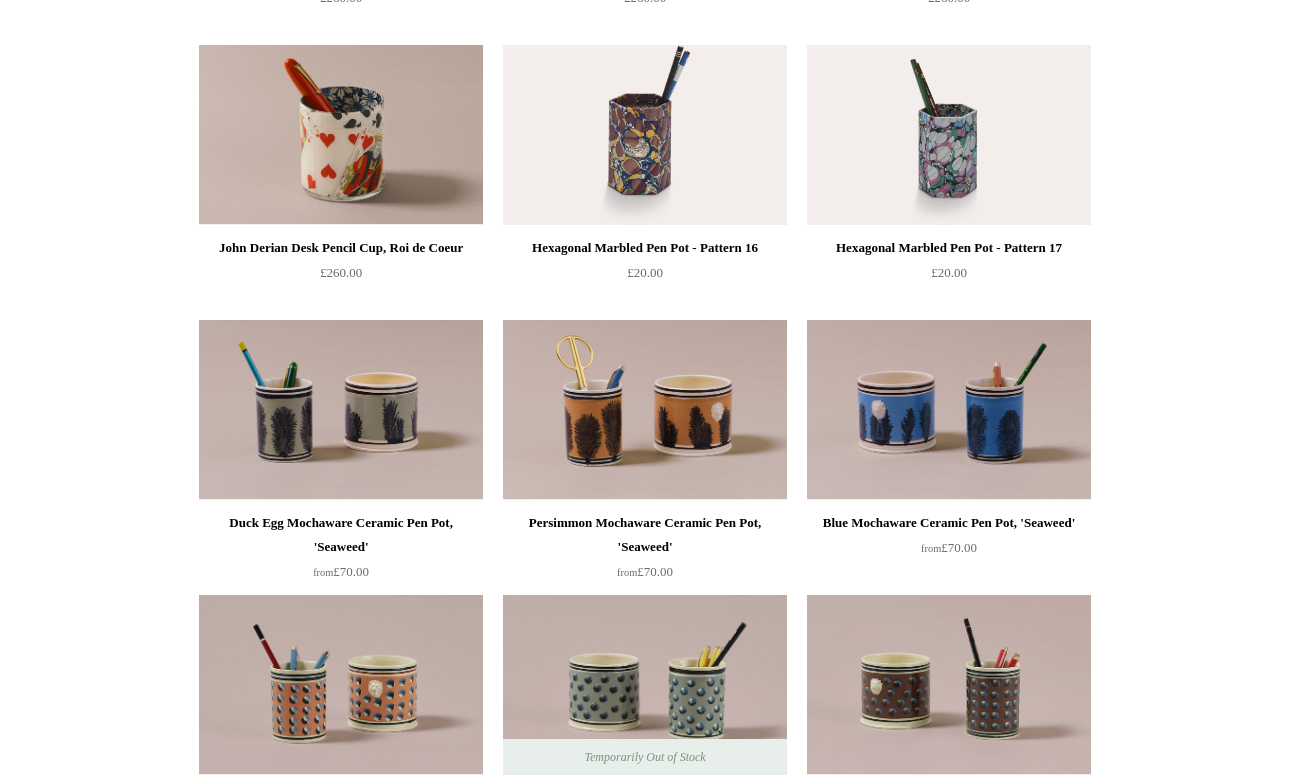 scroll, scrollTop: 0, scrollLeft: 0, axis: both 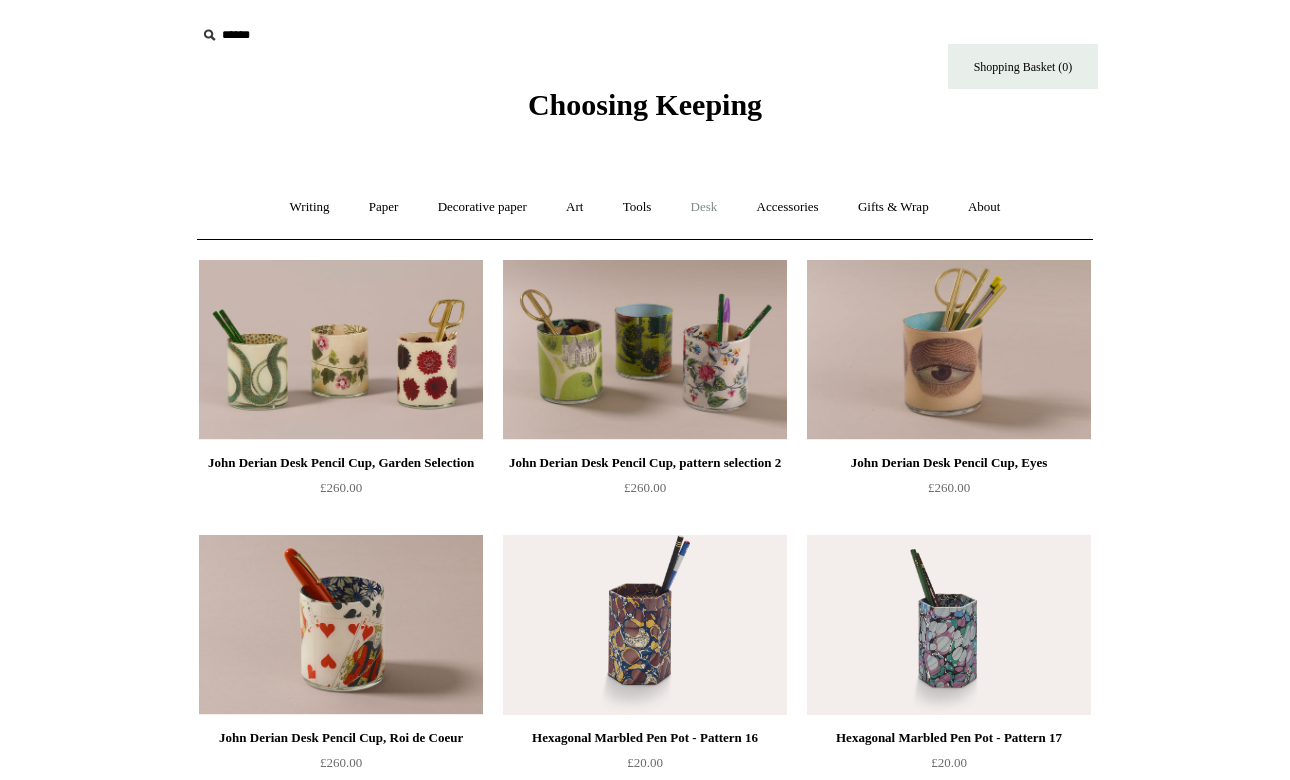 click on "Desk +" at bounding box center [704, 207] 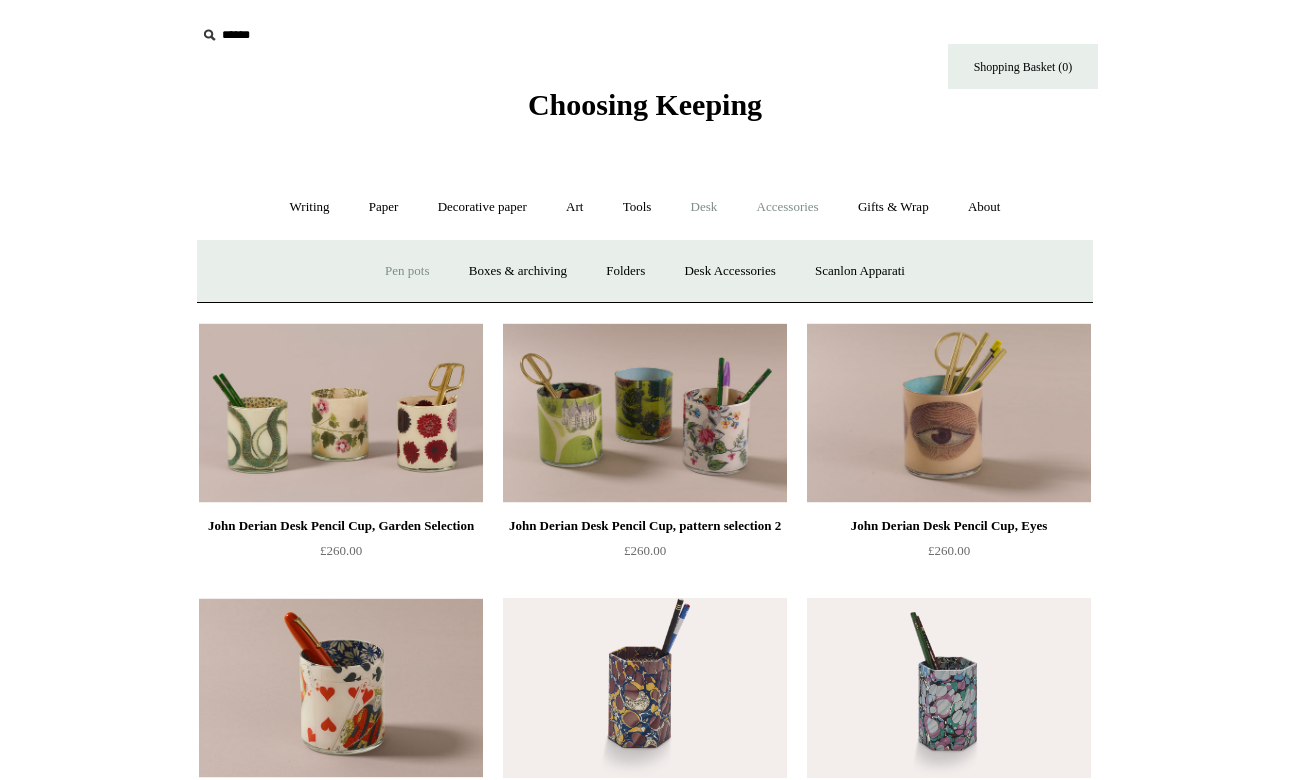 click on "Accessories +" at bounding box center [788, 207] 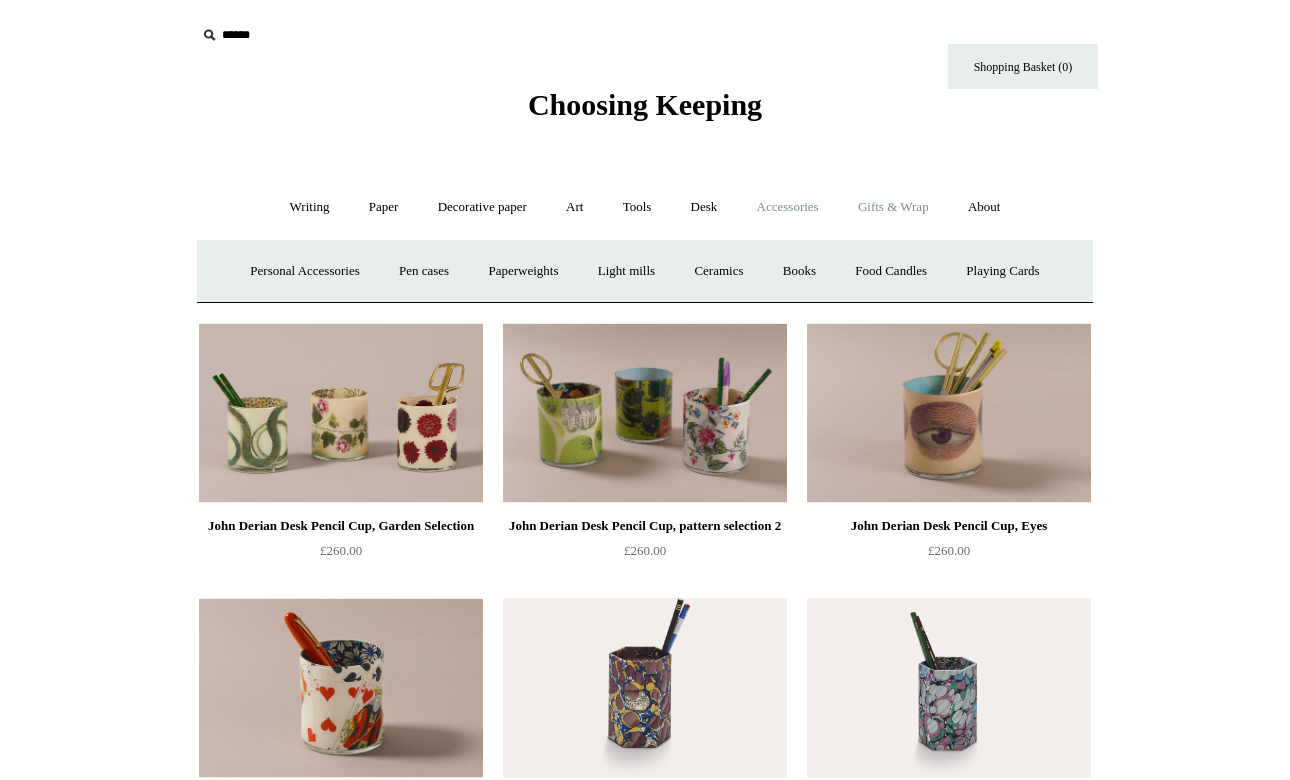 click on "Gifts & Wrap +" at bounding box center [893, 207] 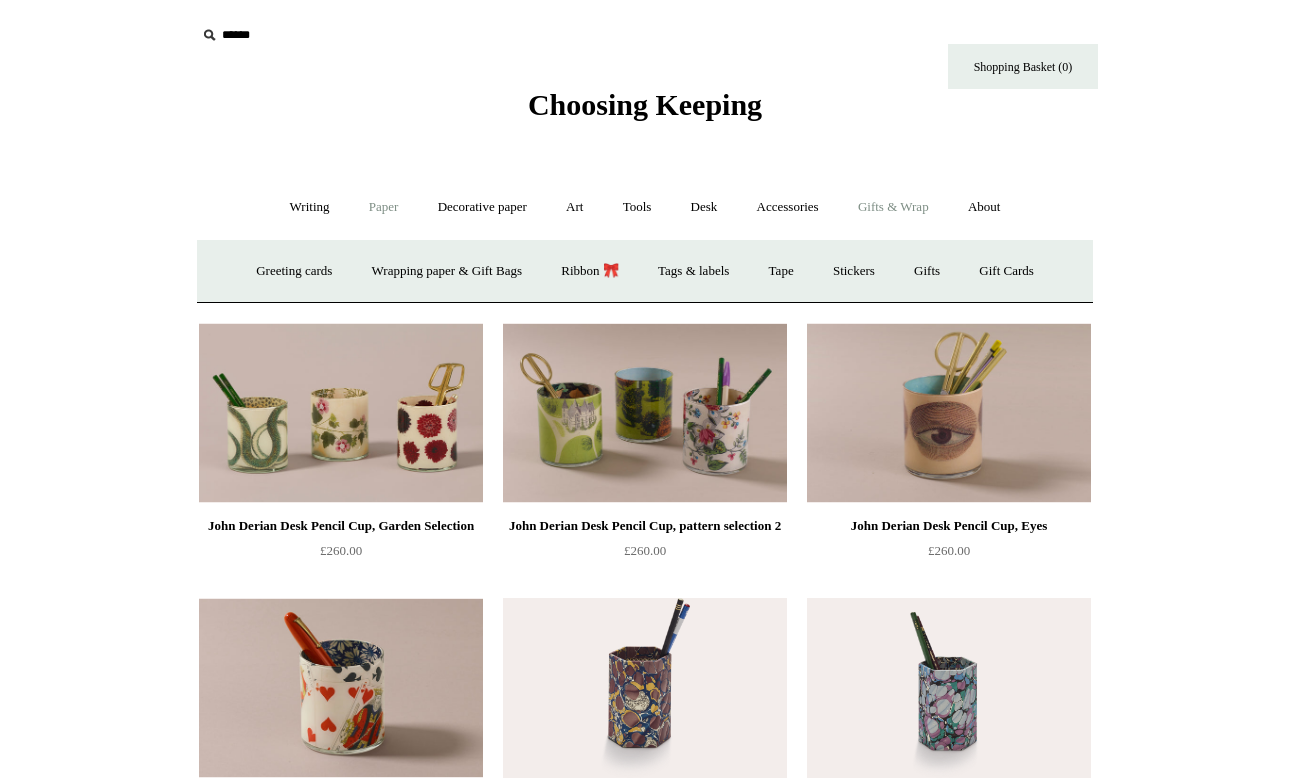 click on "Paper +" at bounding box center (384, 207) 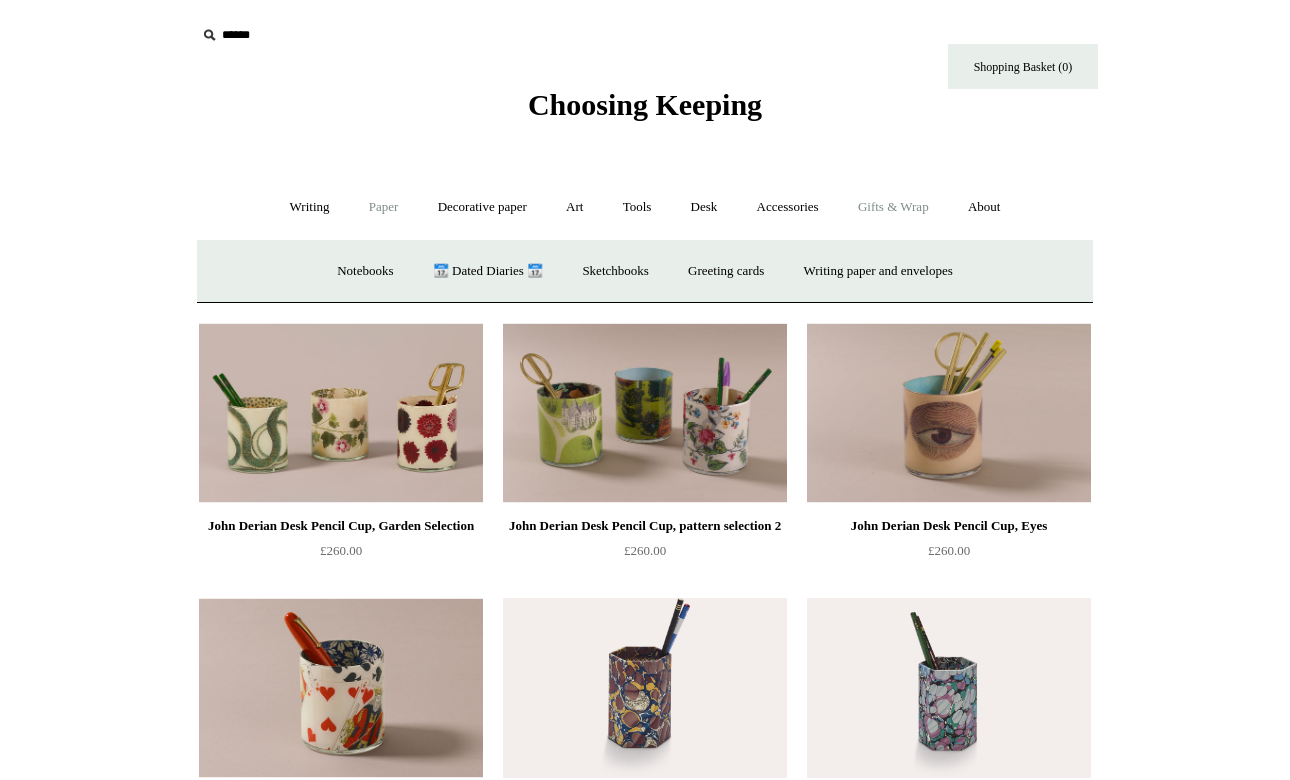 click on "Gifts & Wrap +" at bounding box center [893, 207] 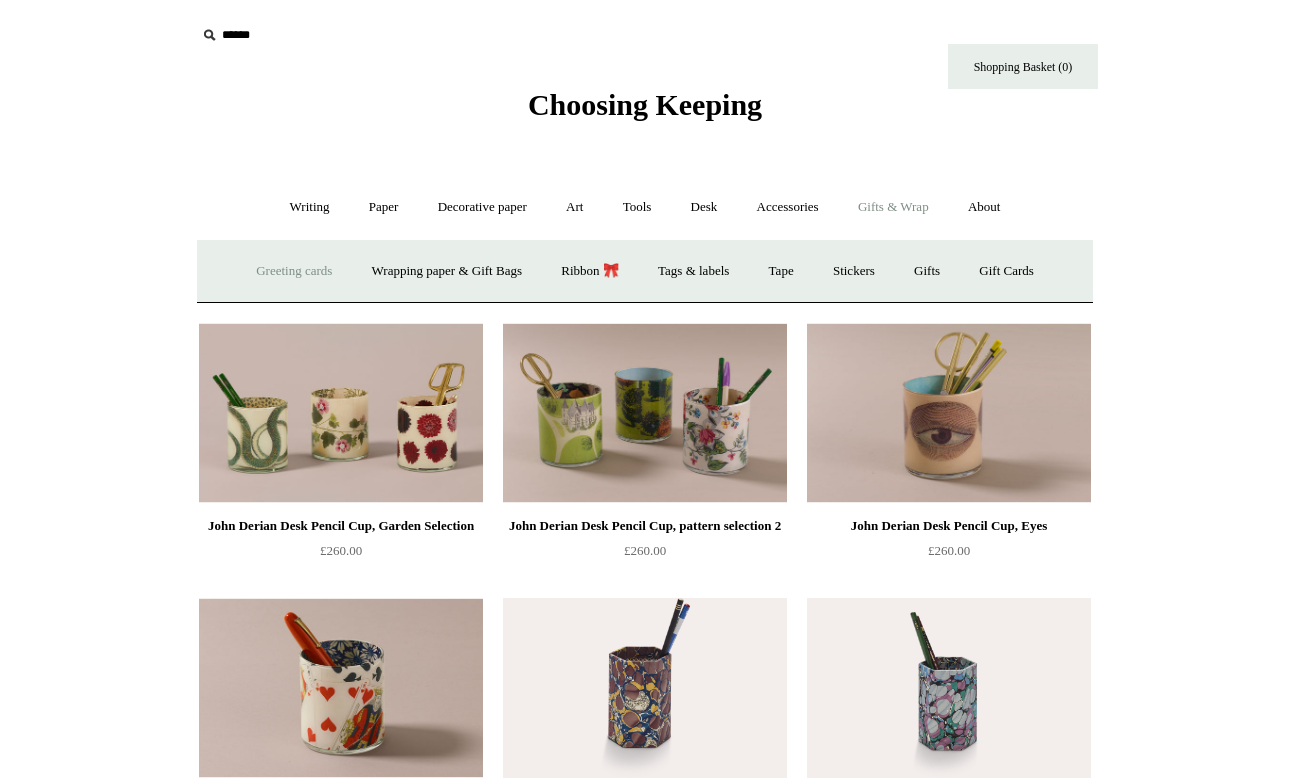 click on "Greeting cards +" at bounding box center (294, 271) 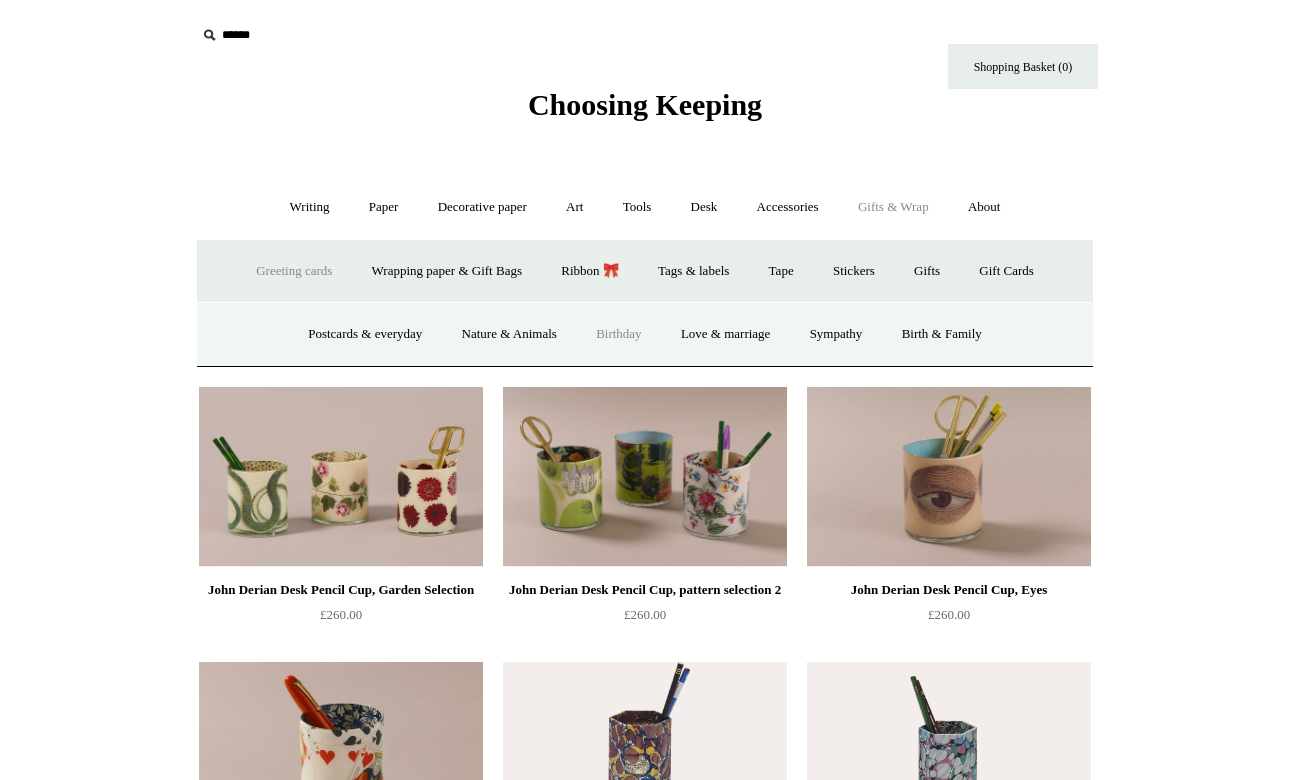 click on "Birthday" at bounding box center (619, 334) 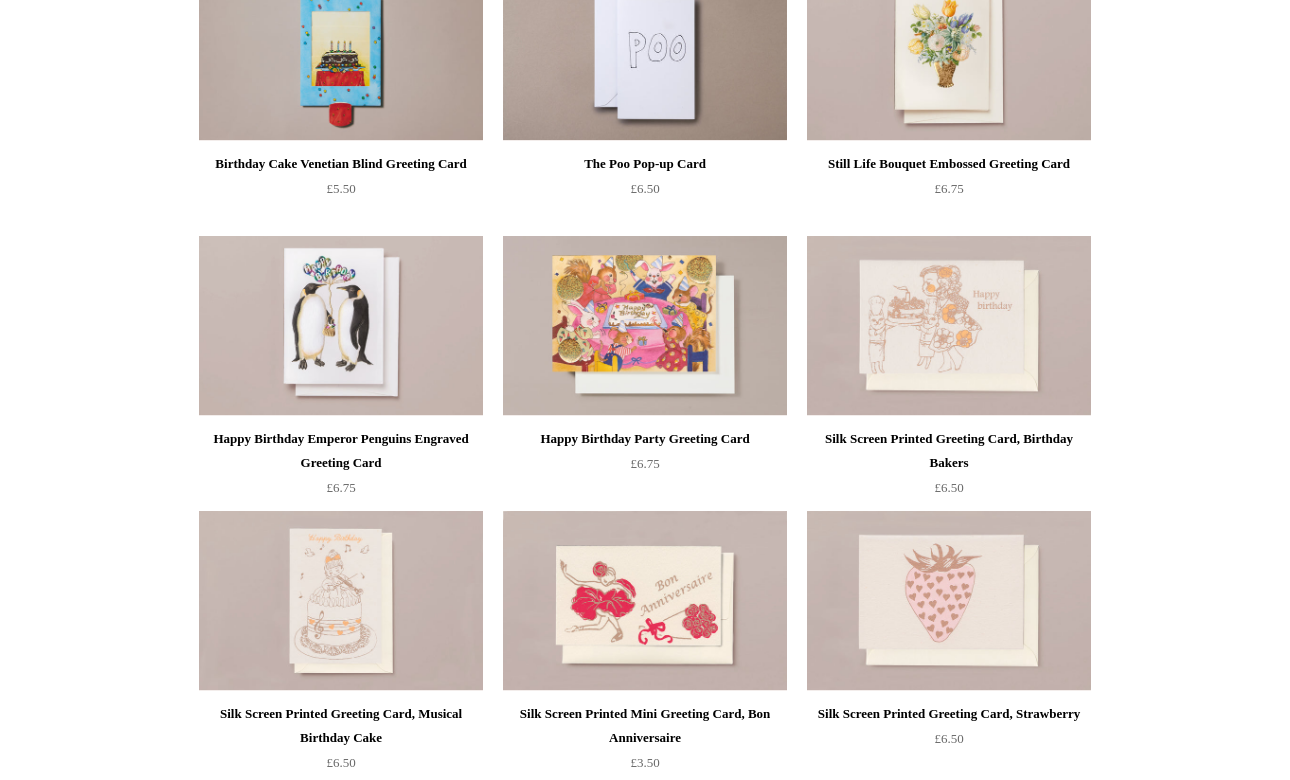 scroll, scrollTop: 0, scrollLeft: 0, axis: both 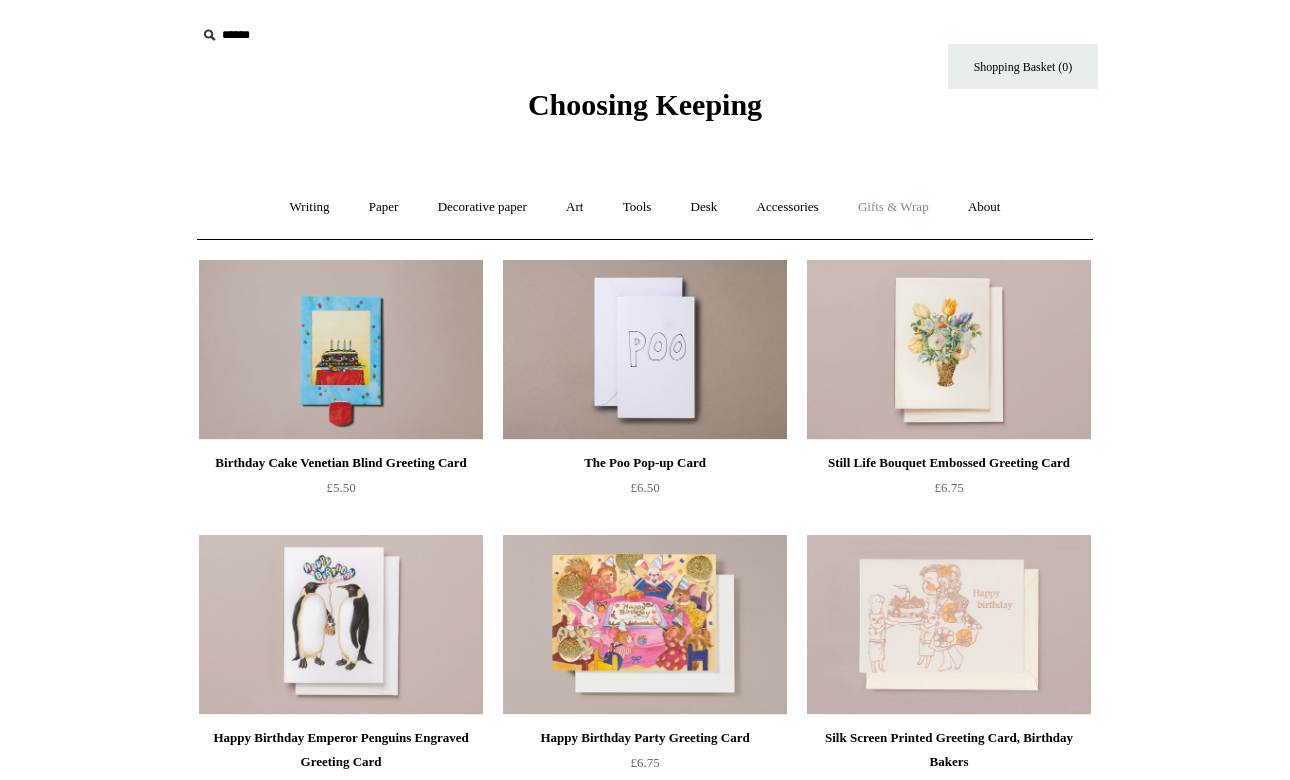click on "Gifts & Wrap +" at bounding box center [893, 207] 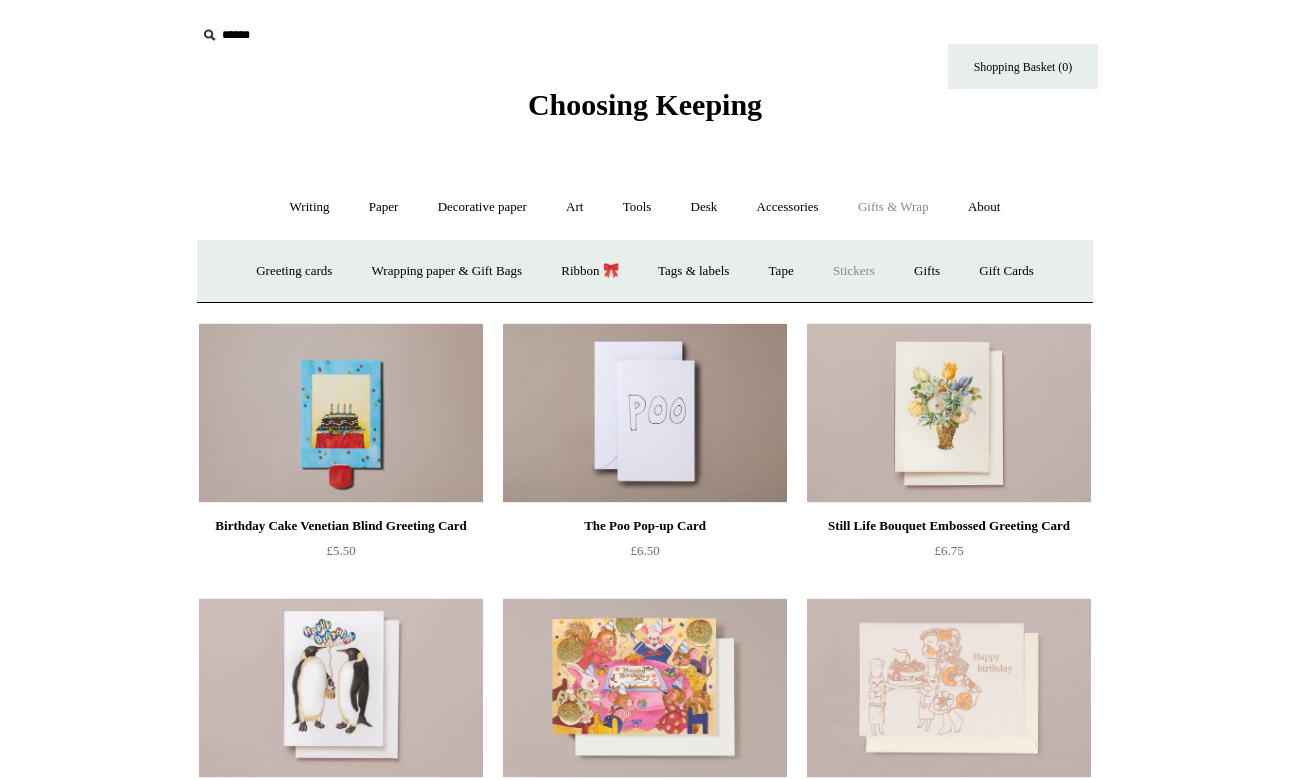 click on "Stickers" at bounding box center [854, 271] 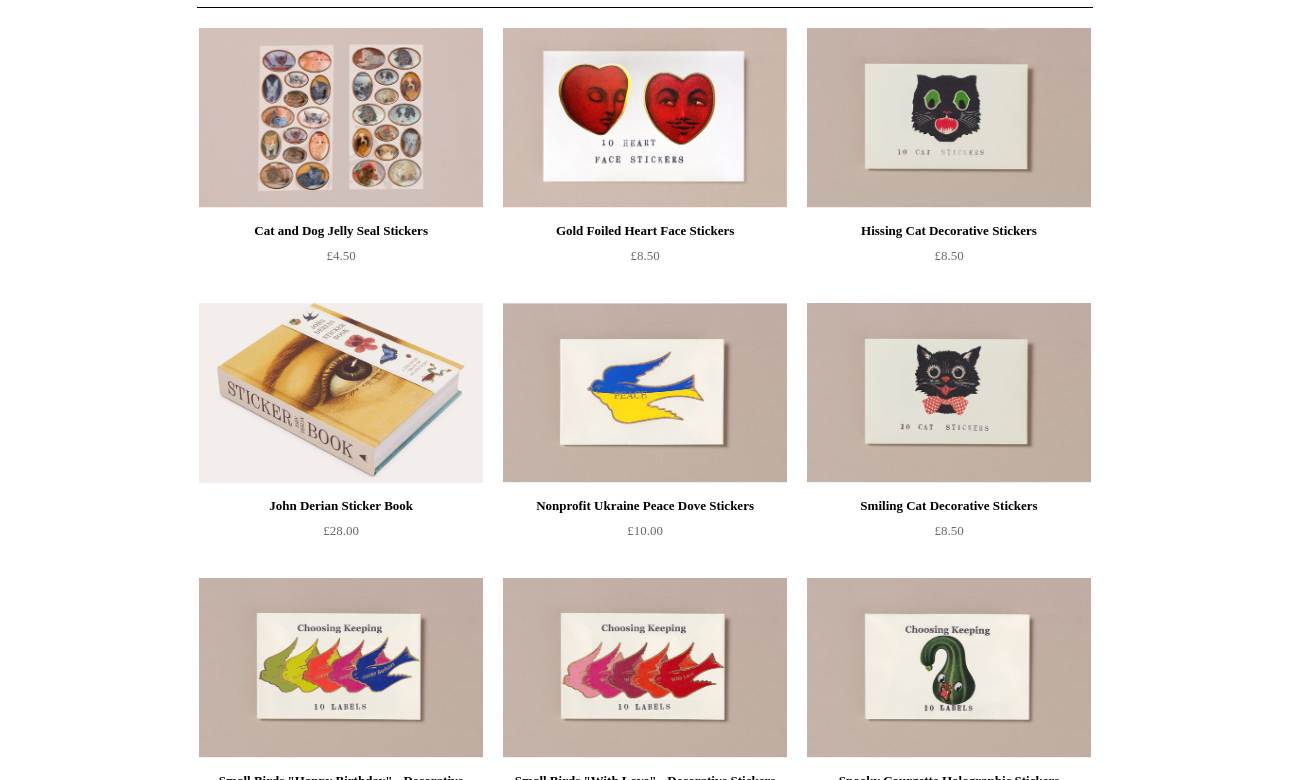 scroll, scrollTop: 0, scrollLeft: 0, axis: both 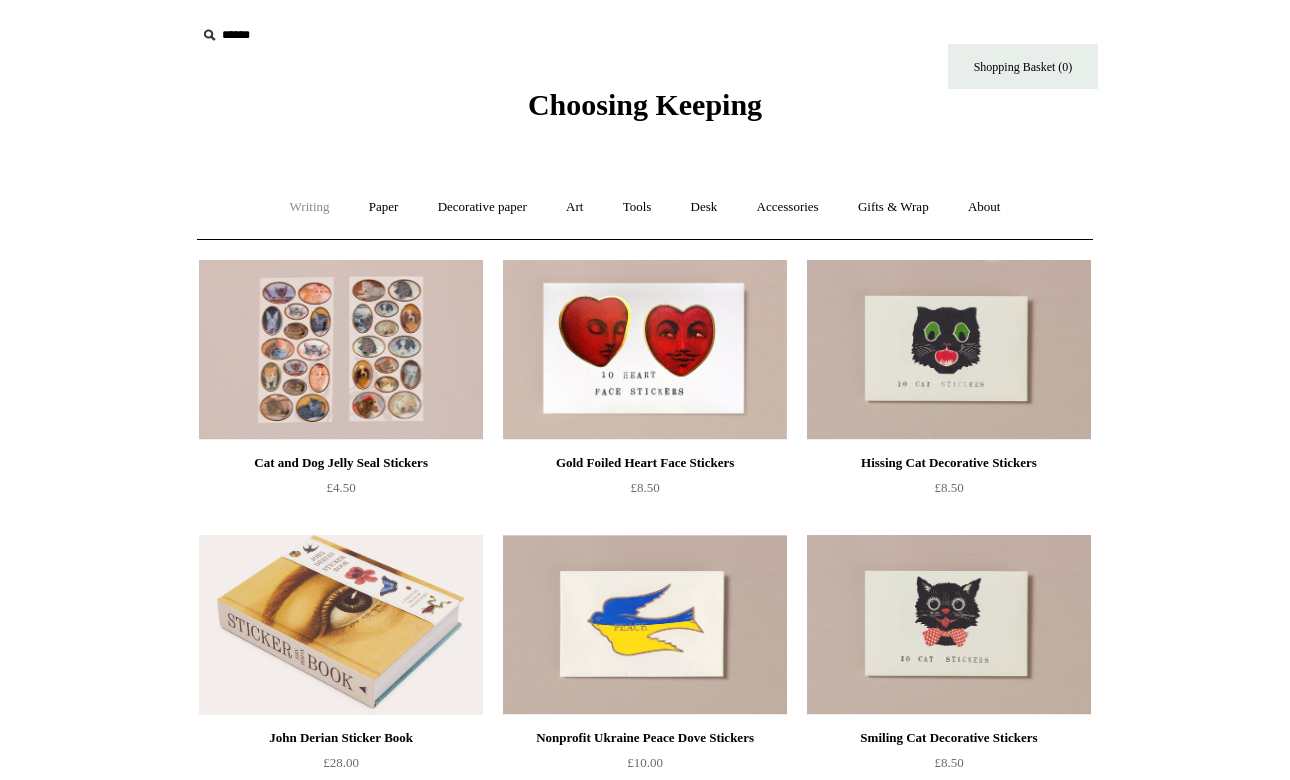 click on "Writing +" at bounding box center (310, 207) 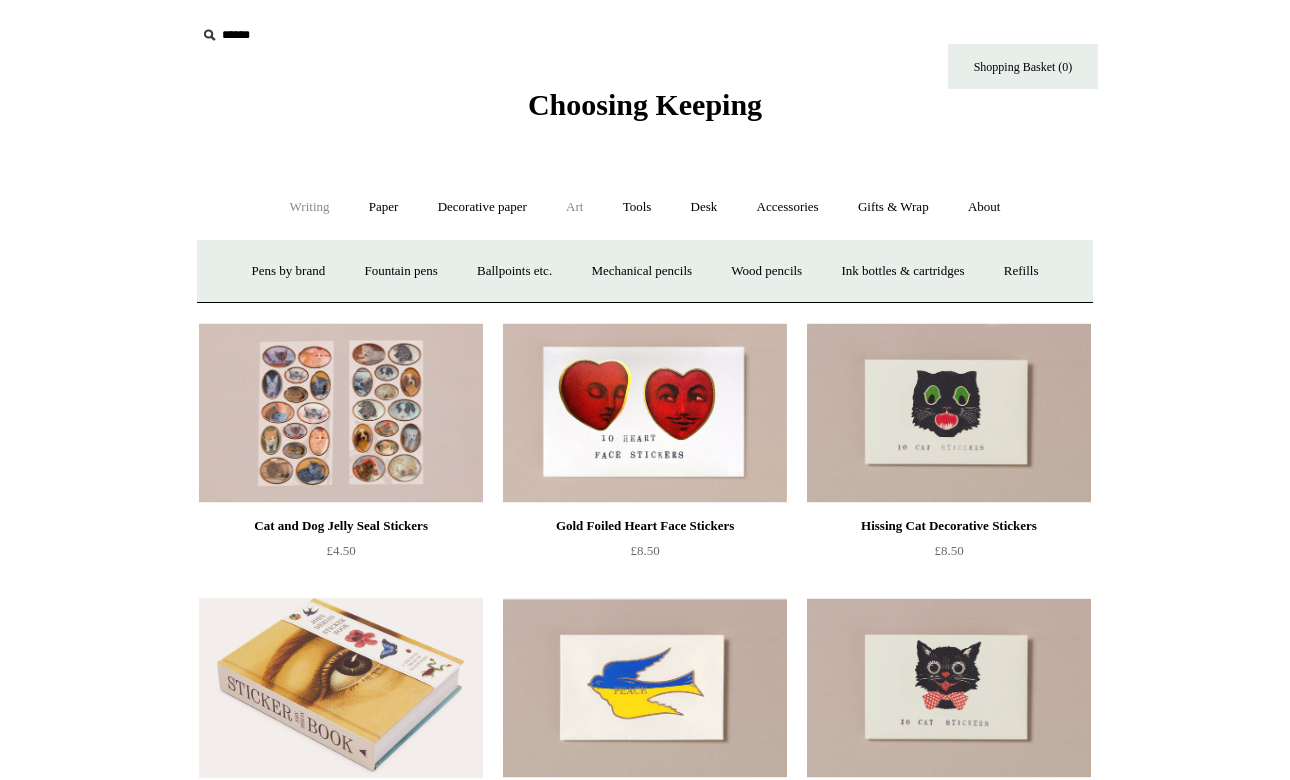click on "Art +" at bounding box center [574, 207] 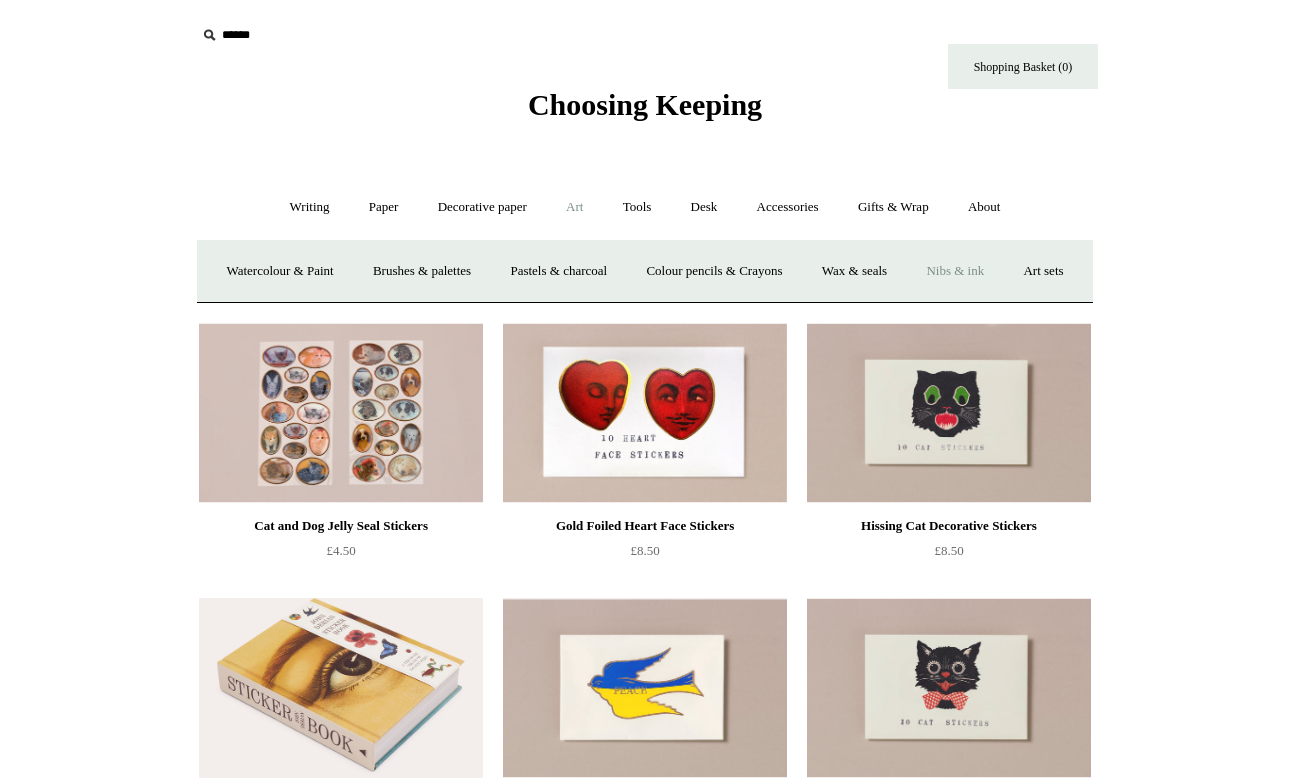 click on "Nibs & ink" at bounding box center [955, 271] 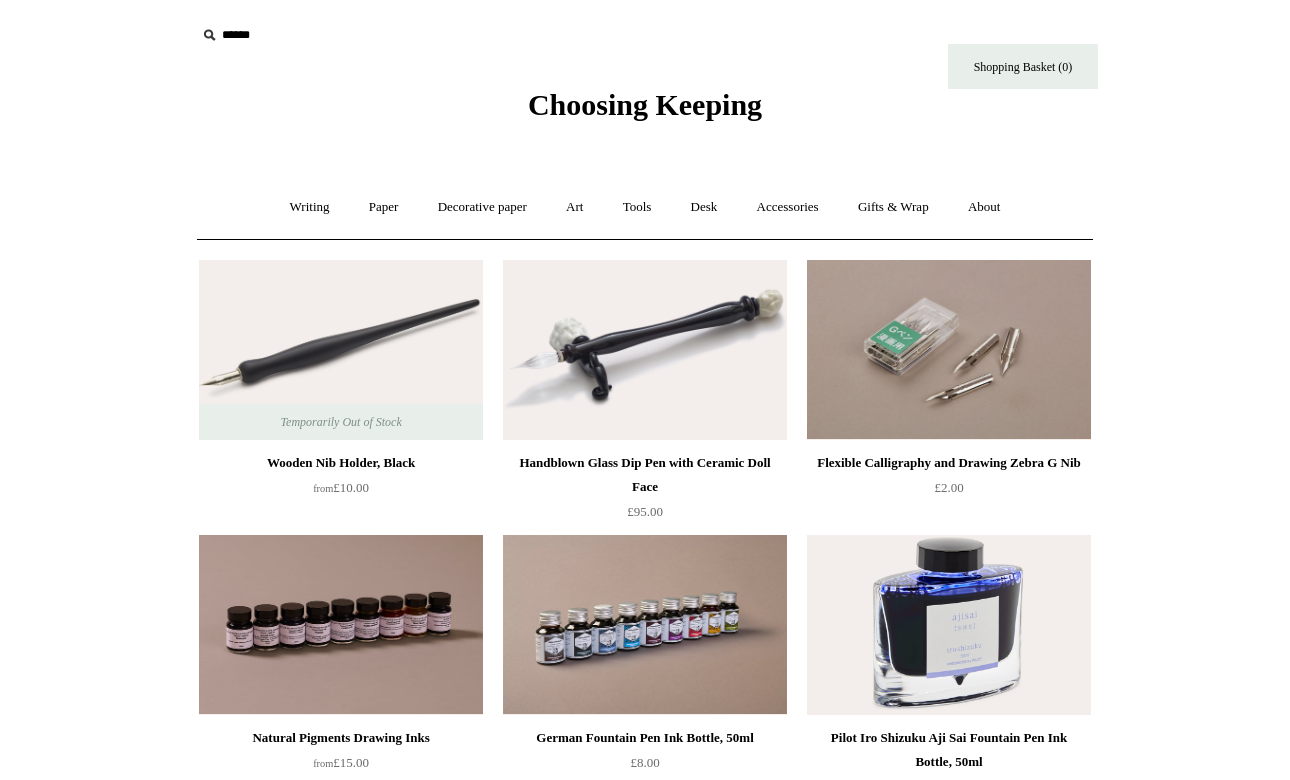 scroll, scrollTop: 35, scrollLeft: 0, axis: vertical 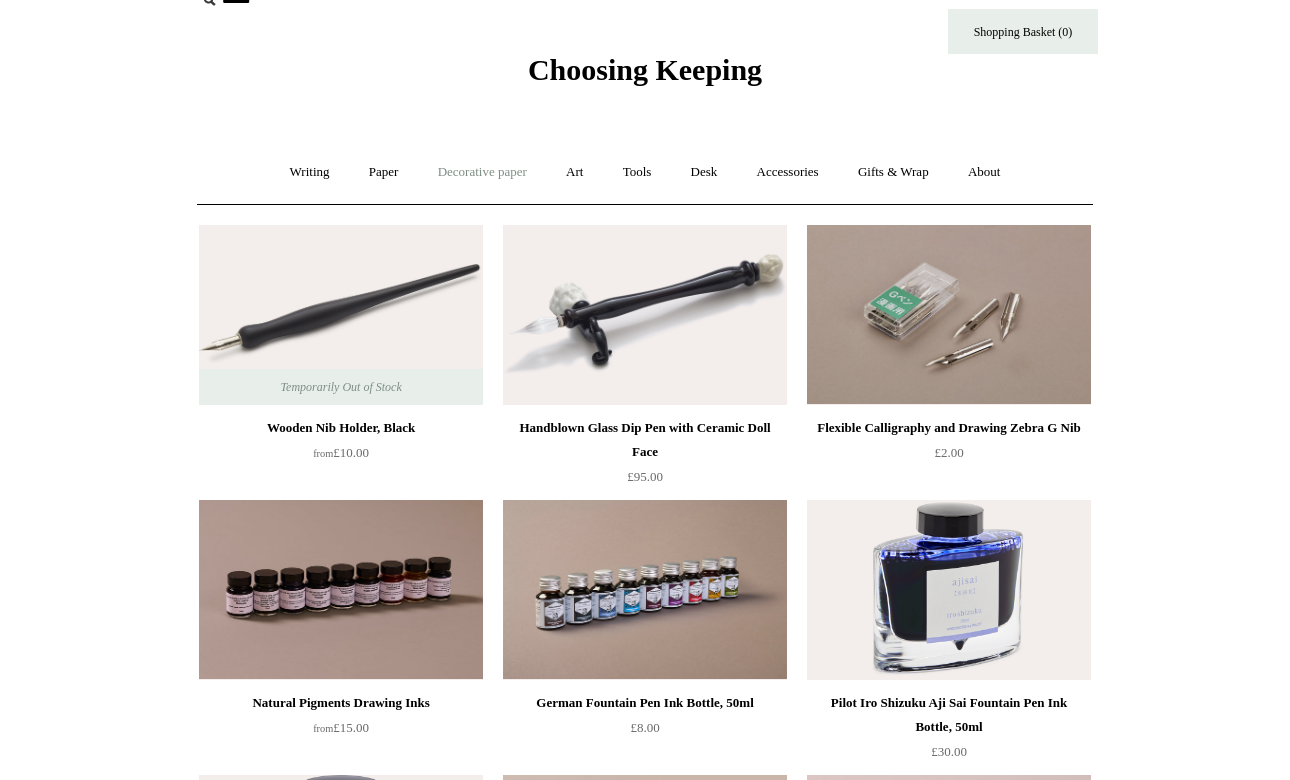 click on "Decorative paper +" at bounding box center (482, 172) 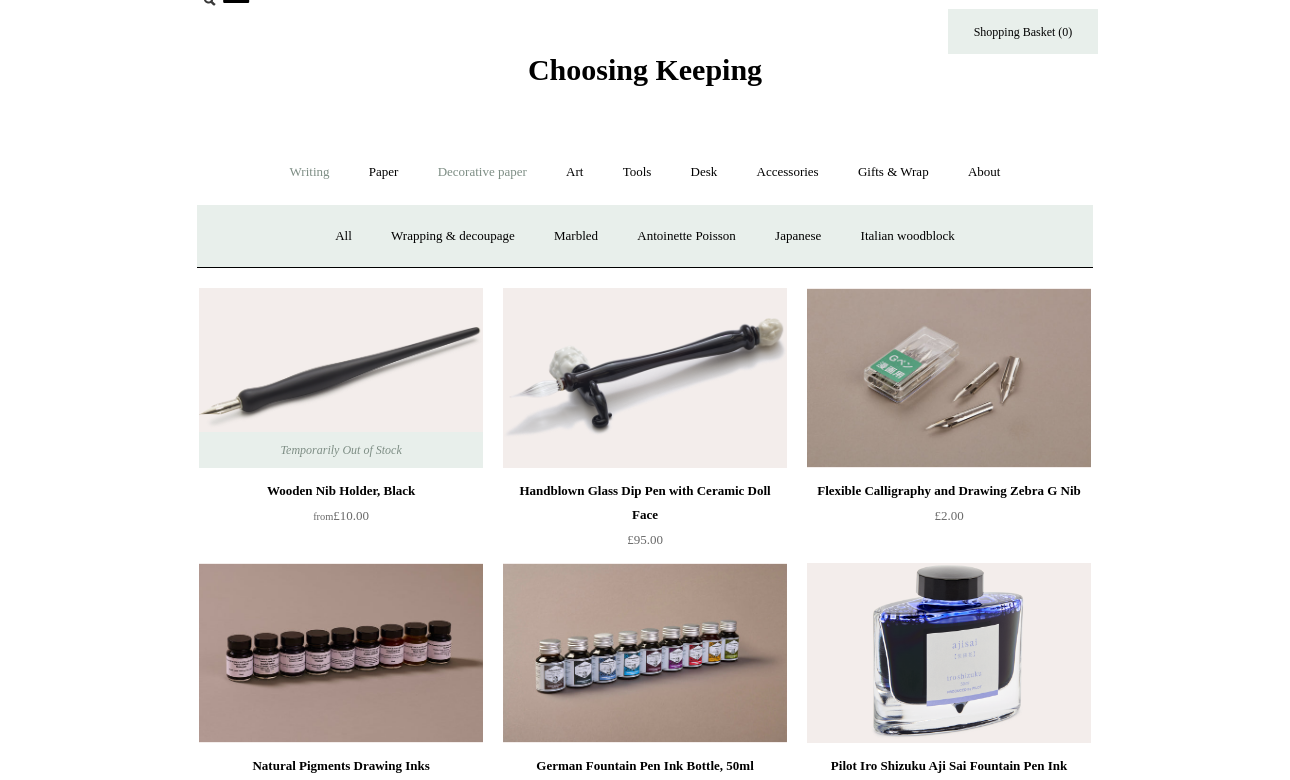 click on "Writing +" at bounding box center [310, 172] 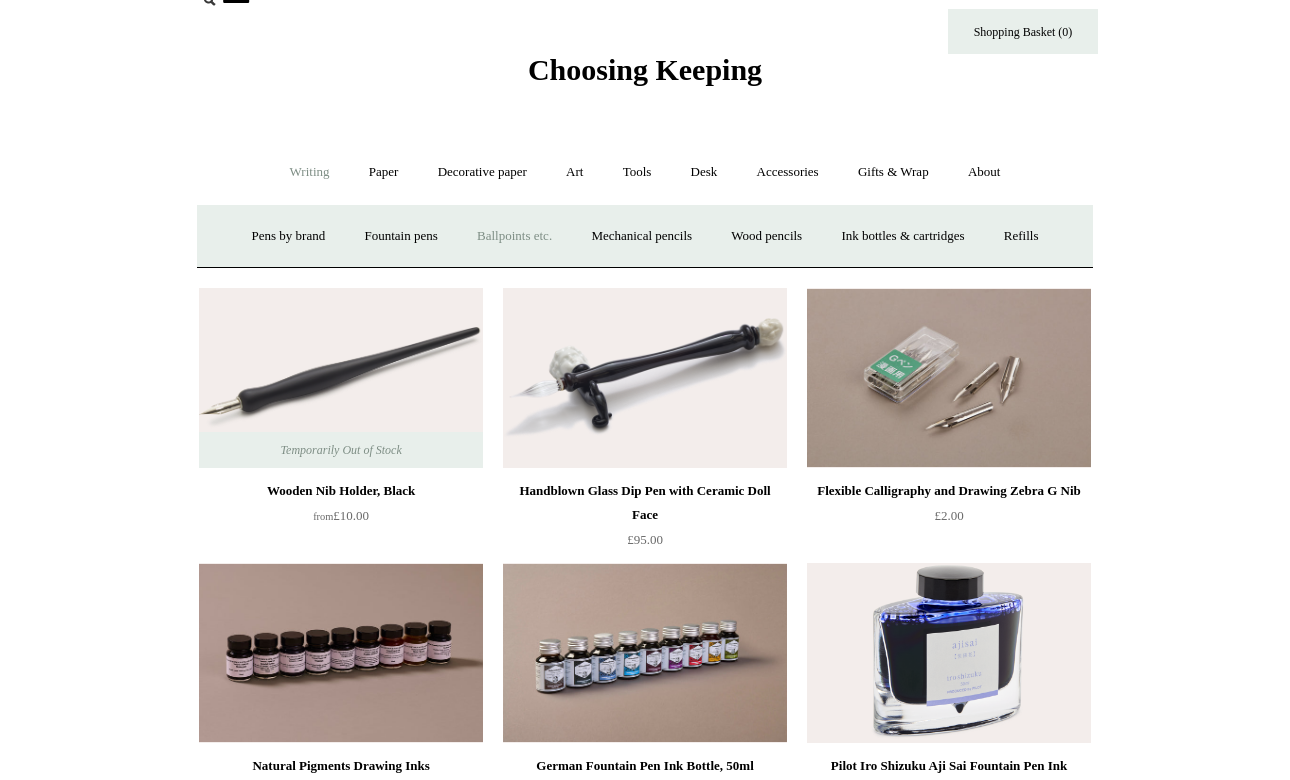 click on "Ballpoints etc. +" at bounding box center [514, 236] 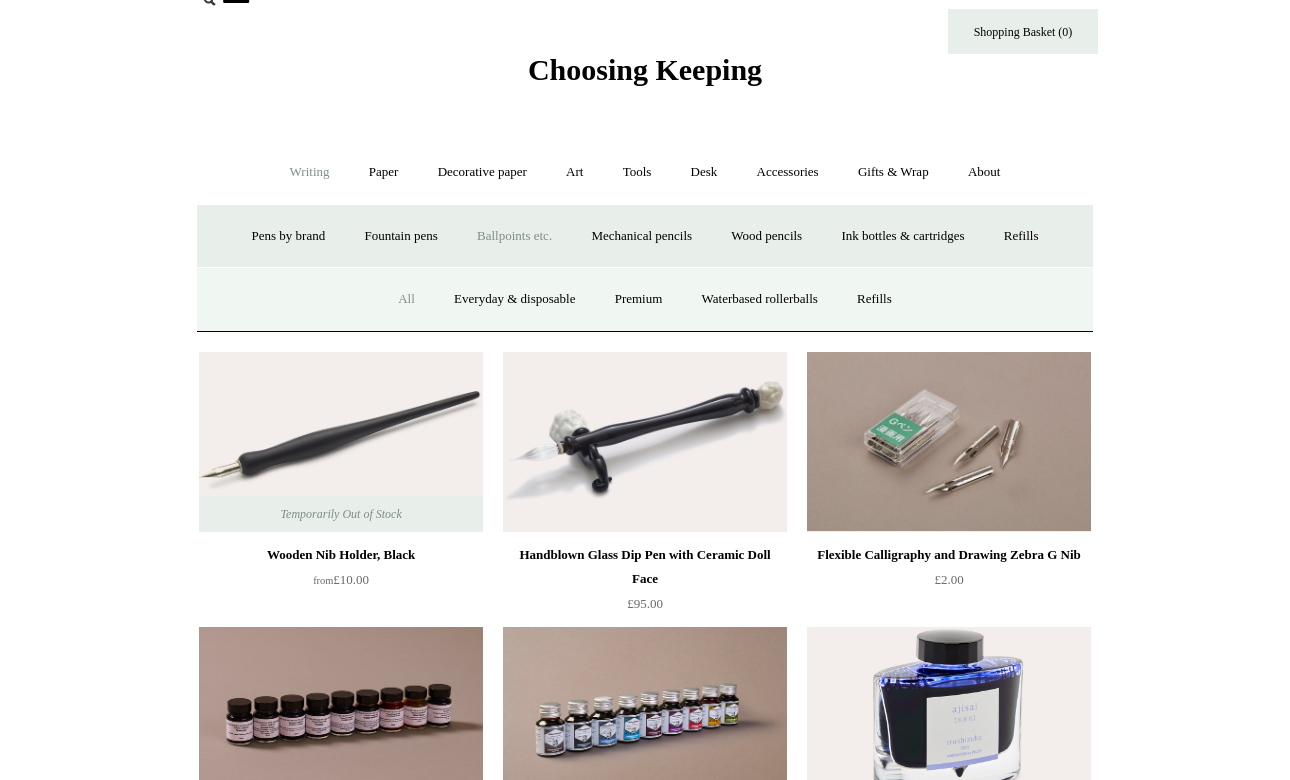 click on "All" at bounding box center (406, 299) 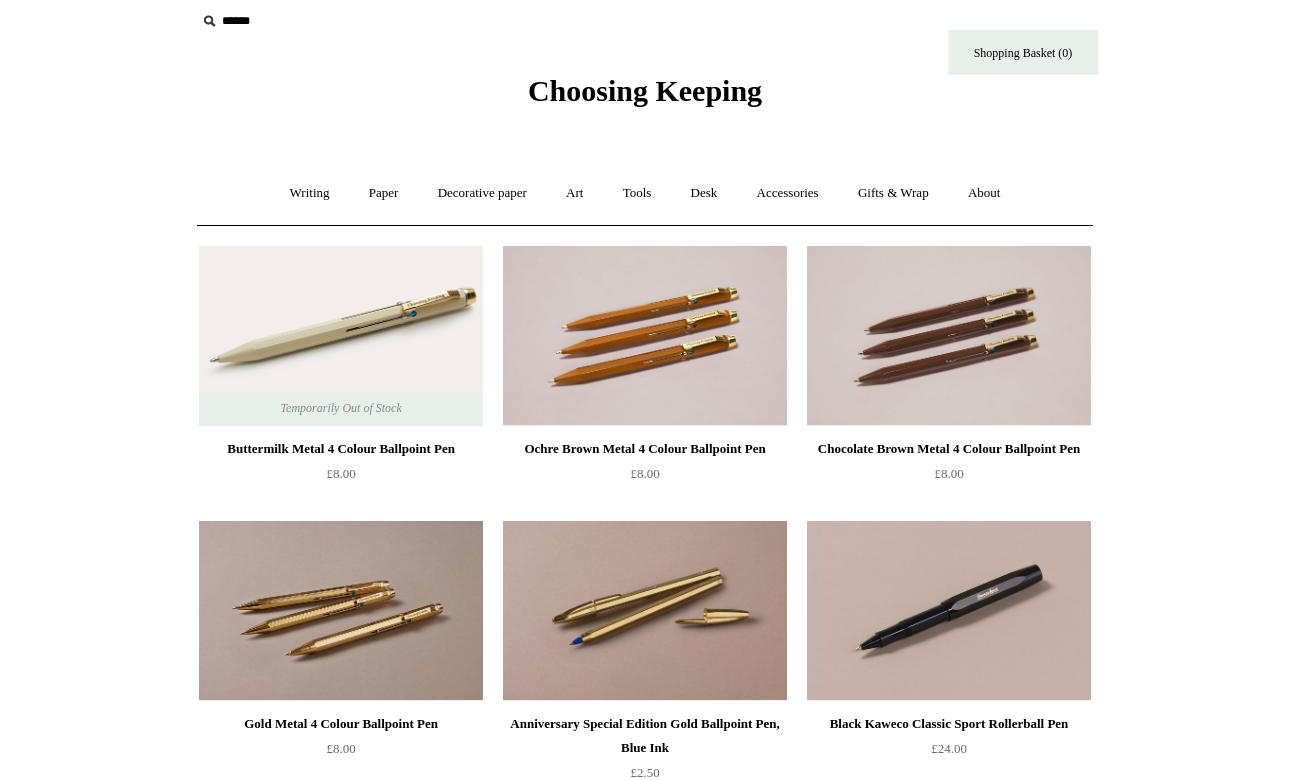 scroll, scrollTop: 0, scrollLeft: 0, axis: both 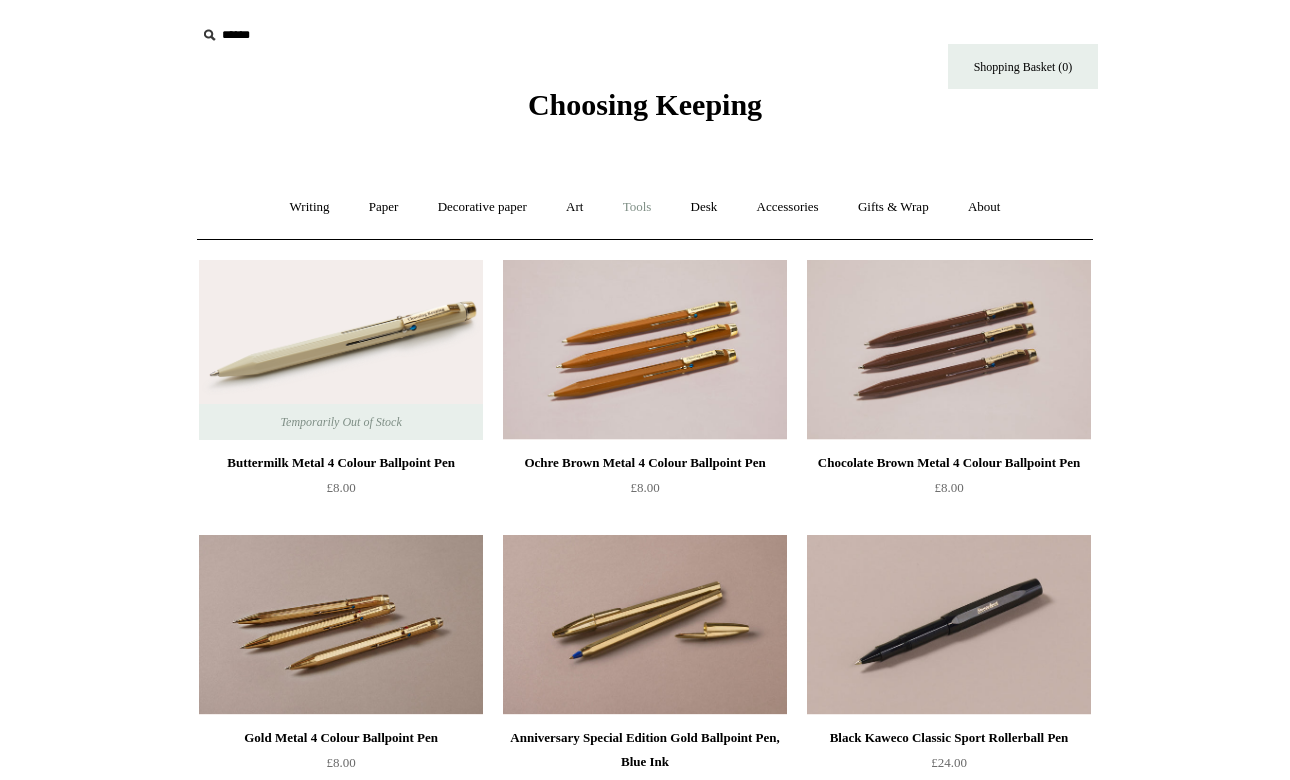 click on "Tools +" at bounding box center [637, 207] 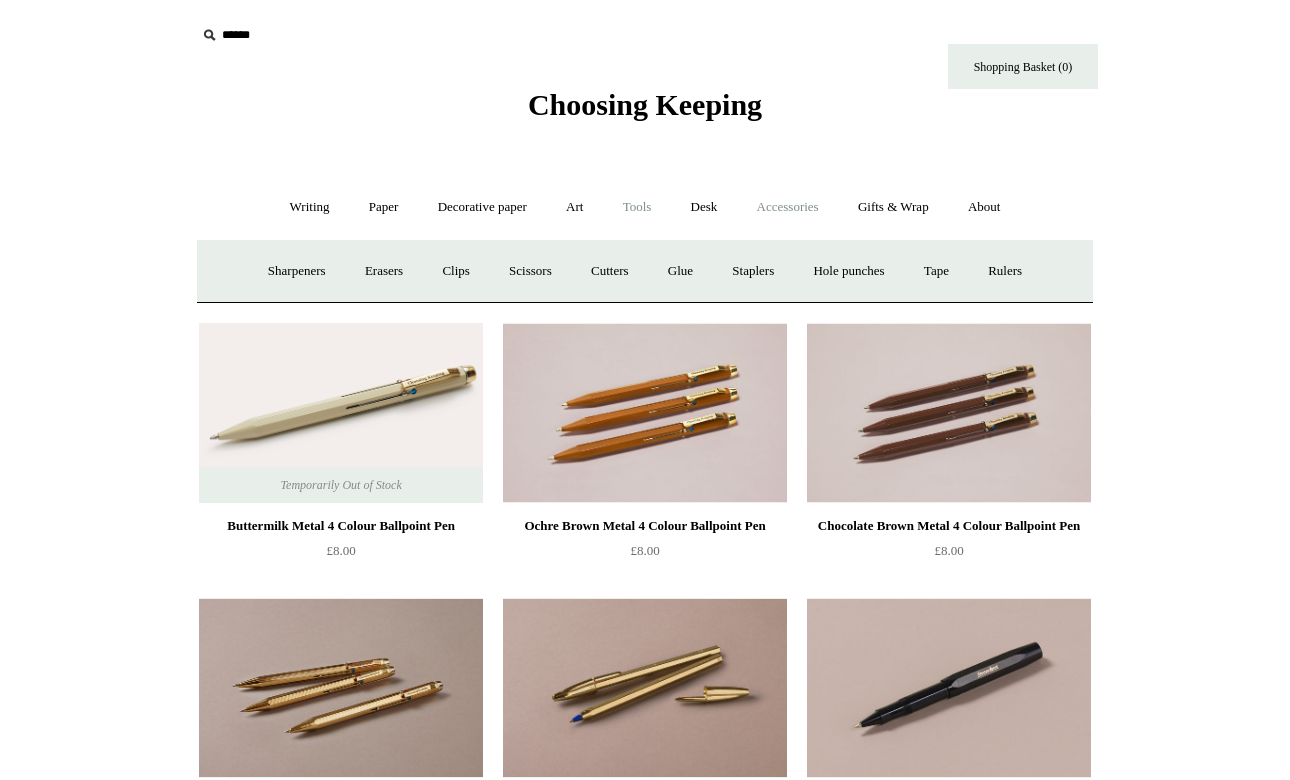 click on "Accessories +" at bounding box center [788, 207] 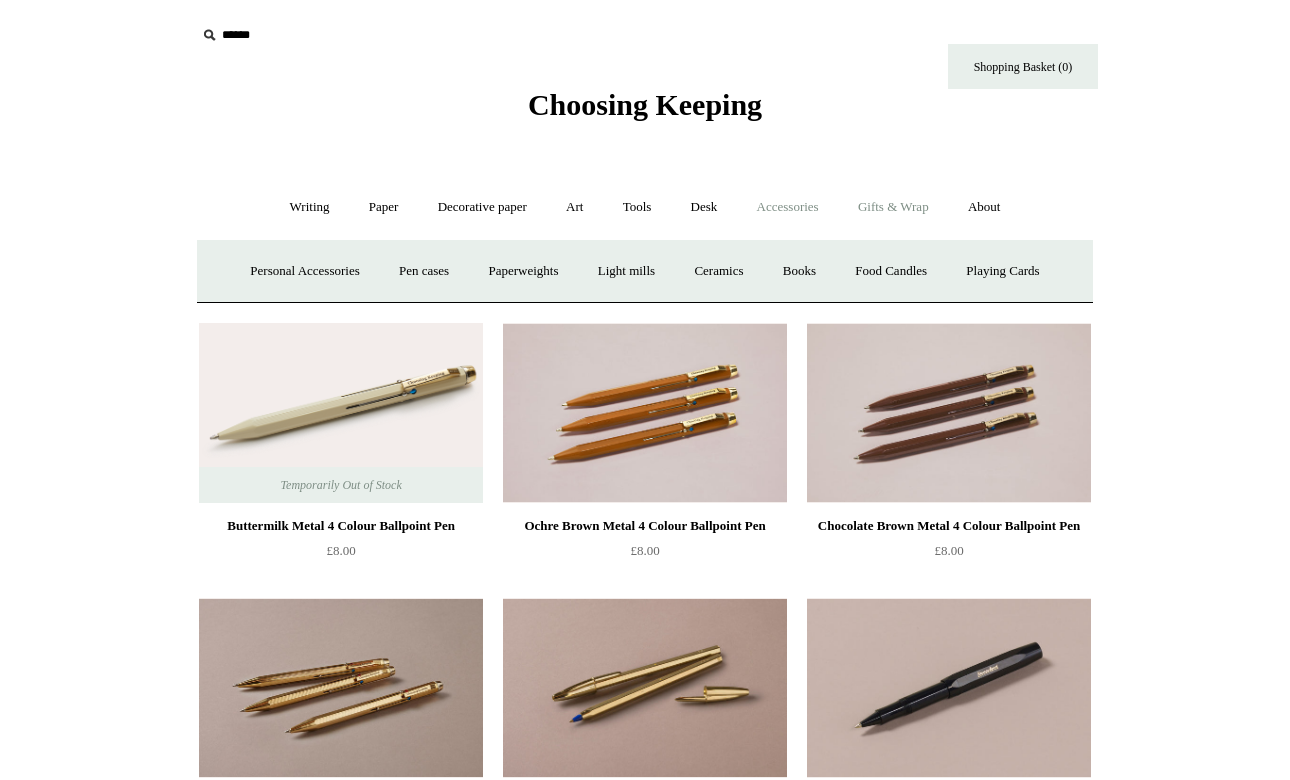 click on "Gifts & Wrap +" at bounding box center [893, 207] 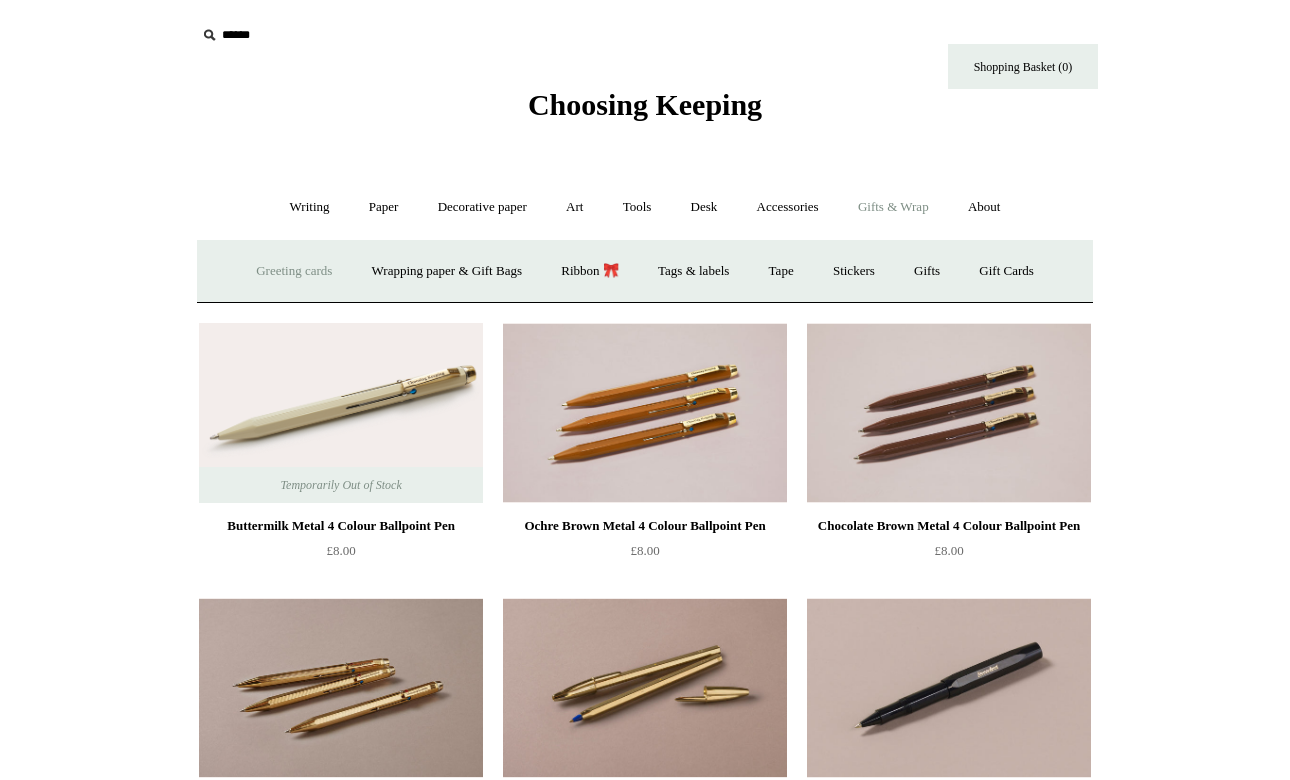 click on "Greeting cards +" at bounding box center (294, 271) 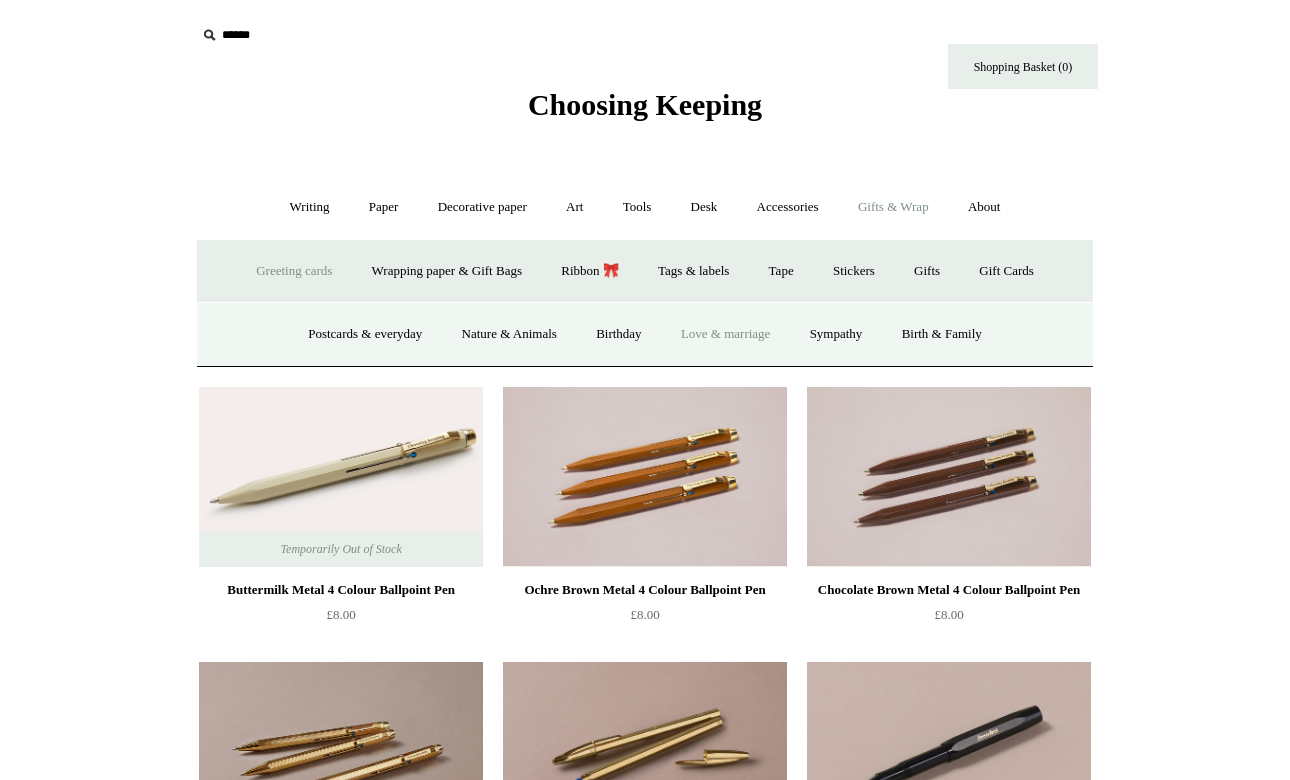click on "Love & marriage" at bounding box center [726, 334] 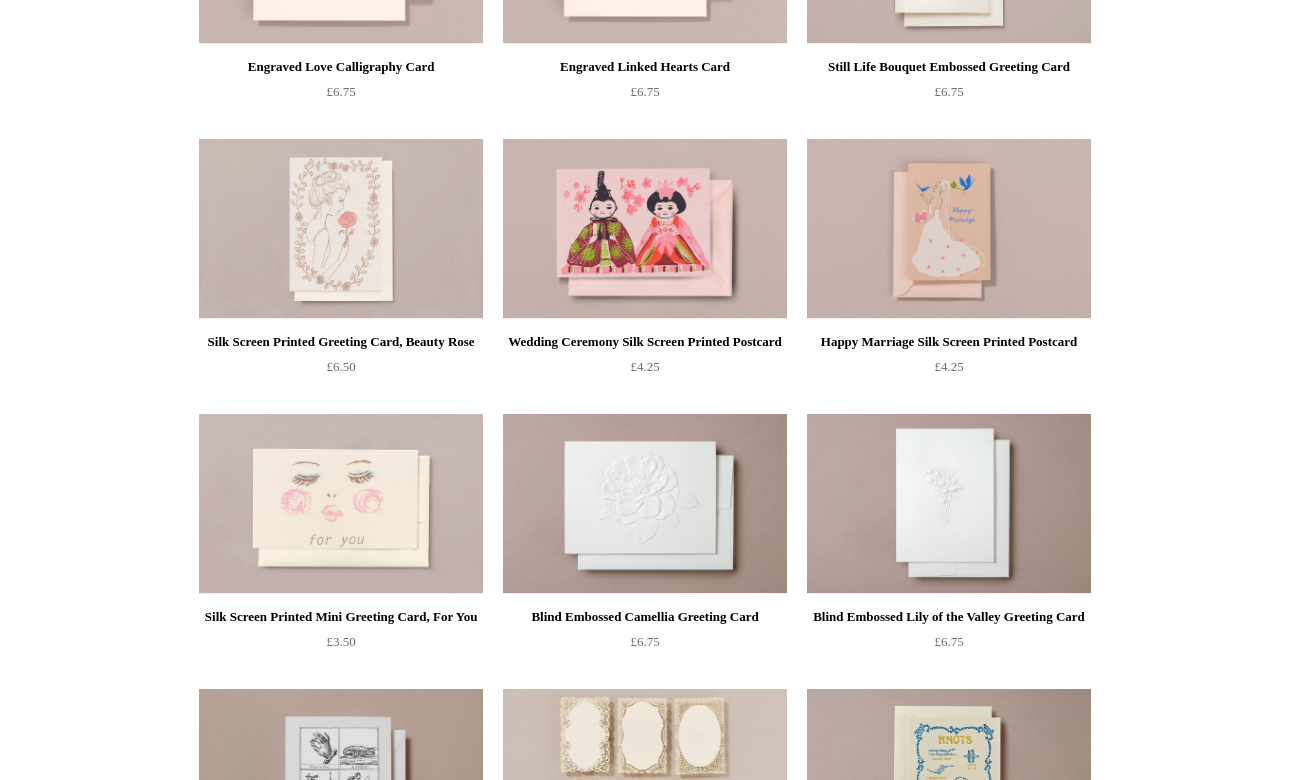 scroll, scrollTop: 0, scrollLeft: 0, axis: both 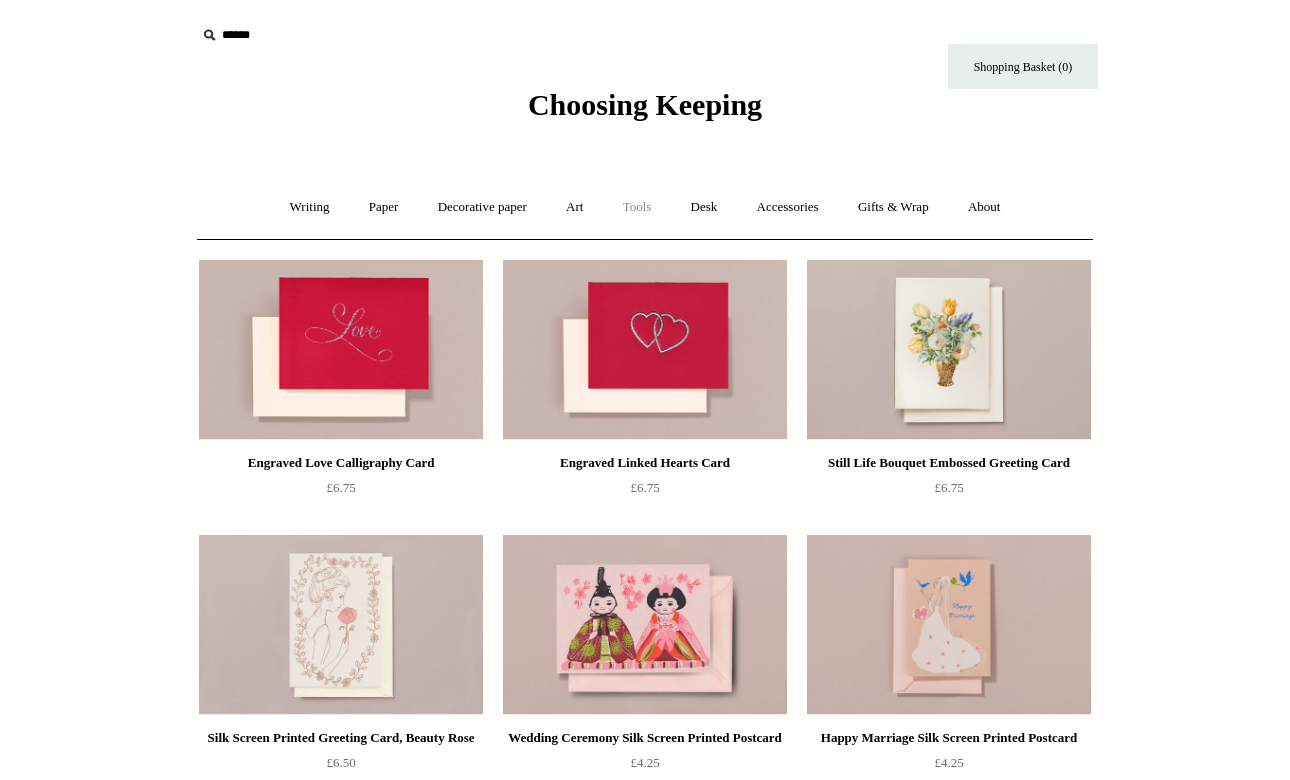 click on "Tools +" at bounding box center [637, 207] 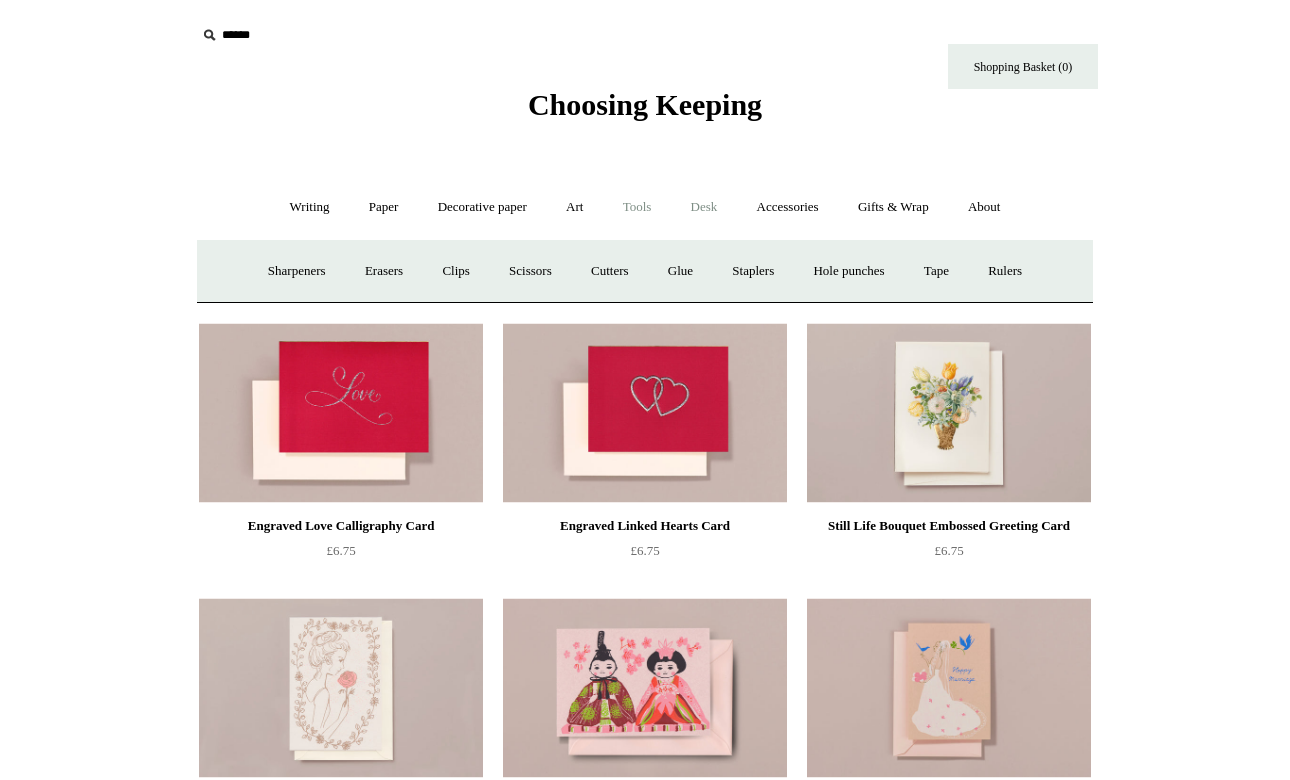 click on "Desk +" at bounding box center (704, 207) 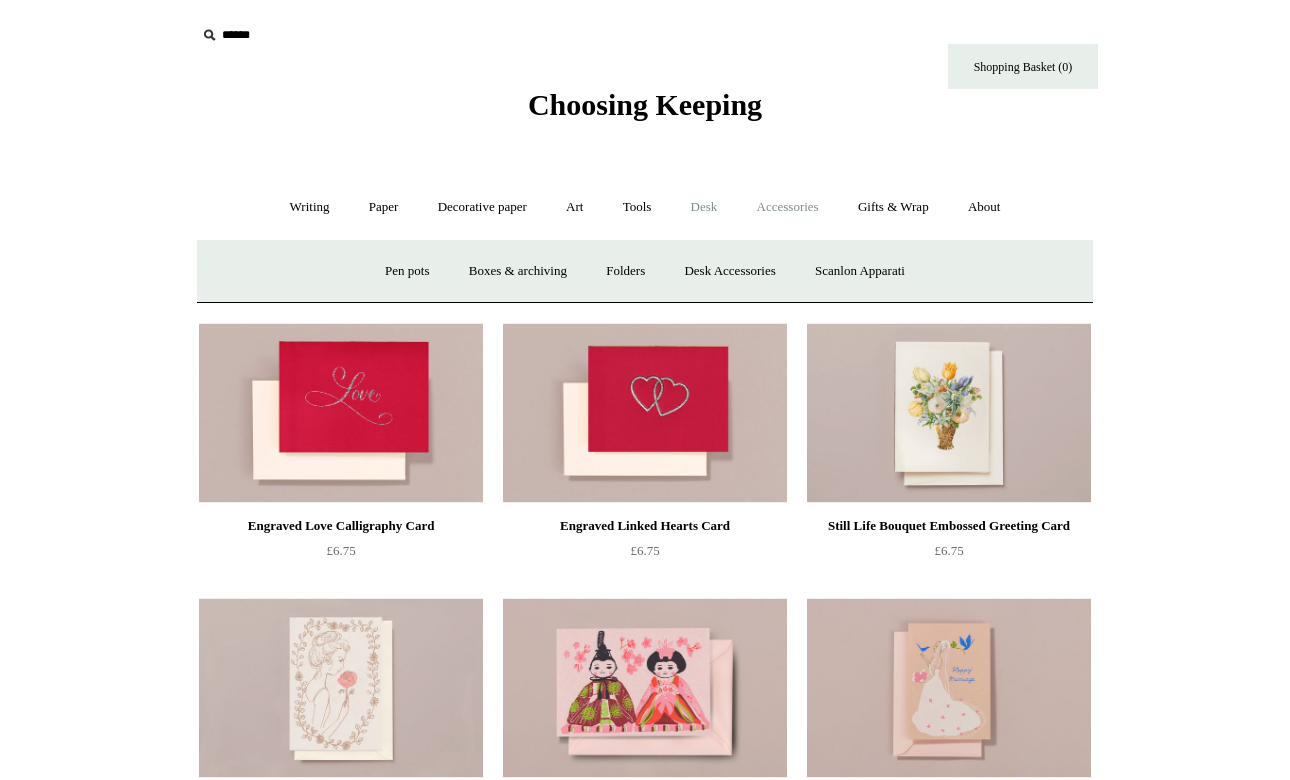click on "Accessories +" at bounding box center (788, 207) 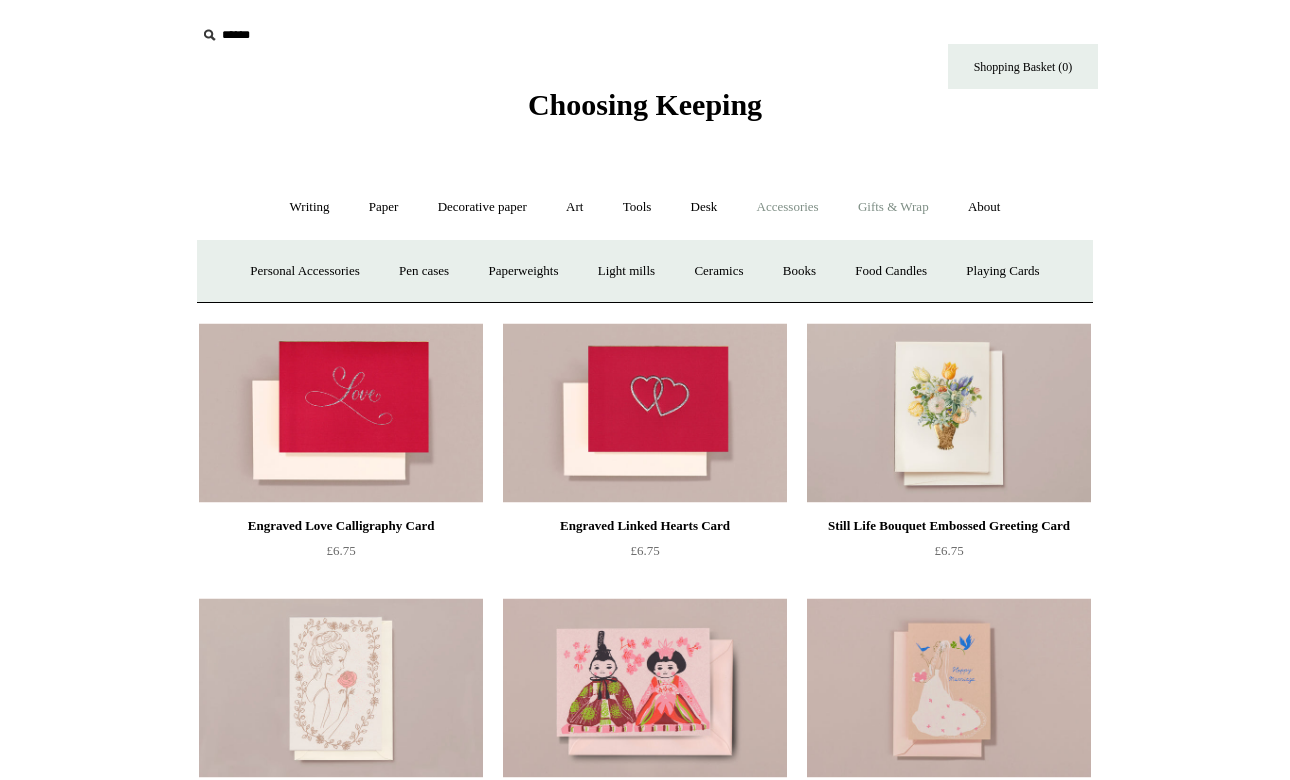 click on "Gifts & Wrap +" at bounding box center [893, 207] 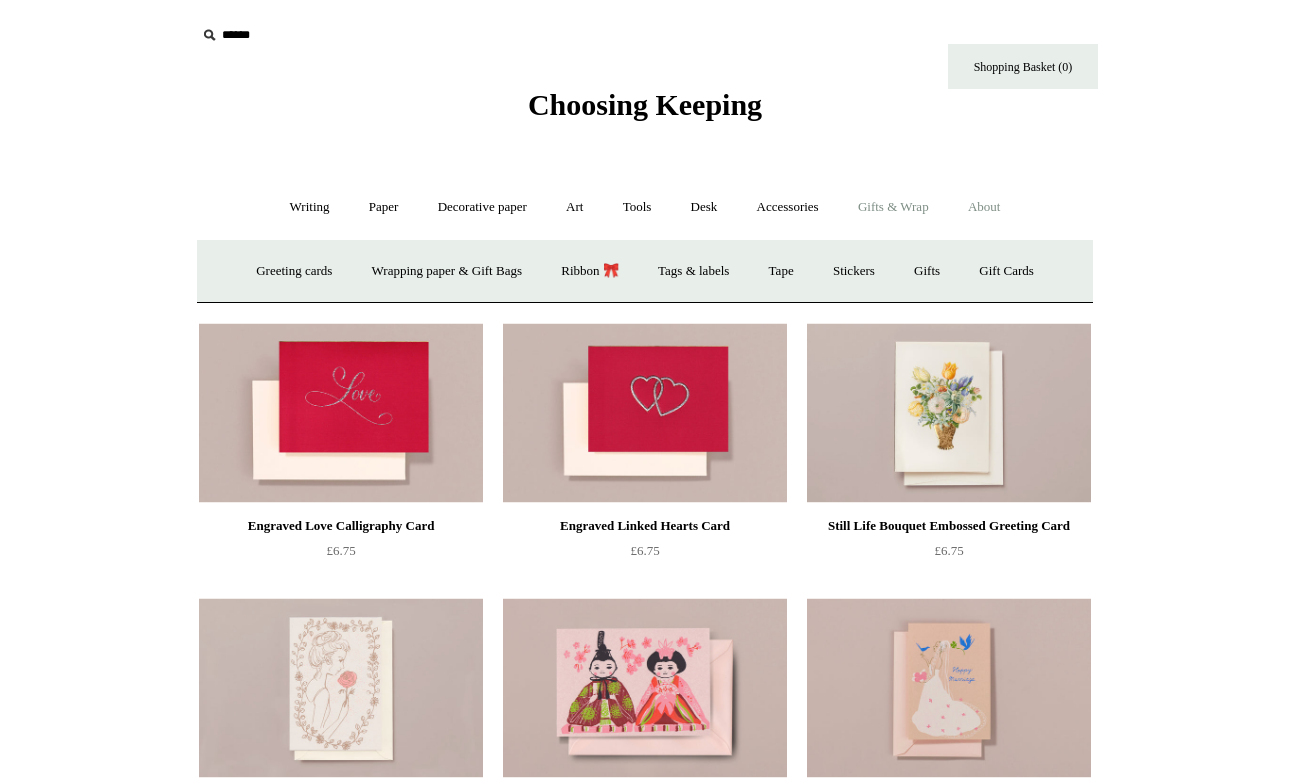 click on "About +" at bounding box center (984, 207) 